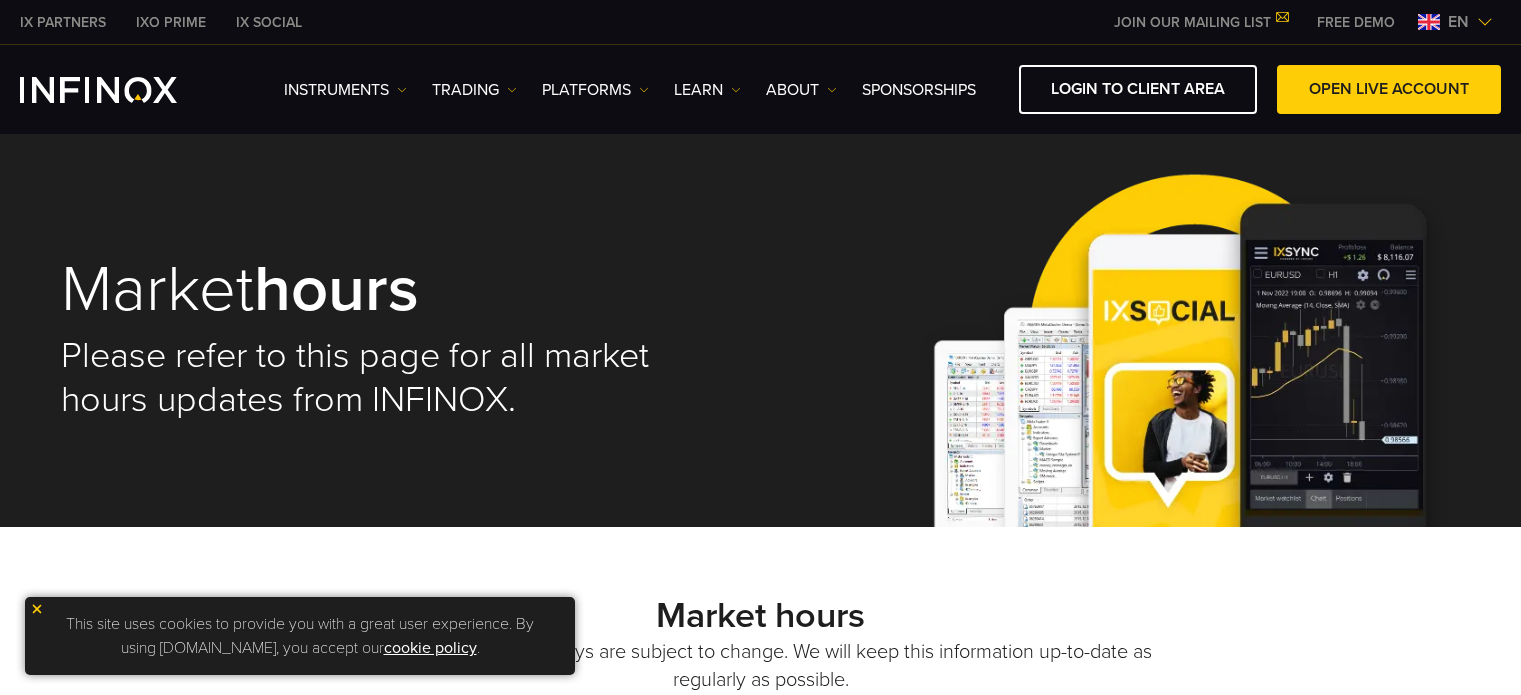 scroll, scrollTop: 0, scrollLeft: 0, axis: both 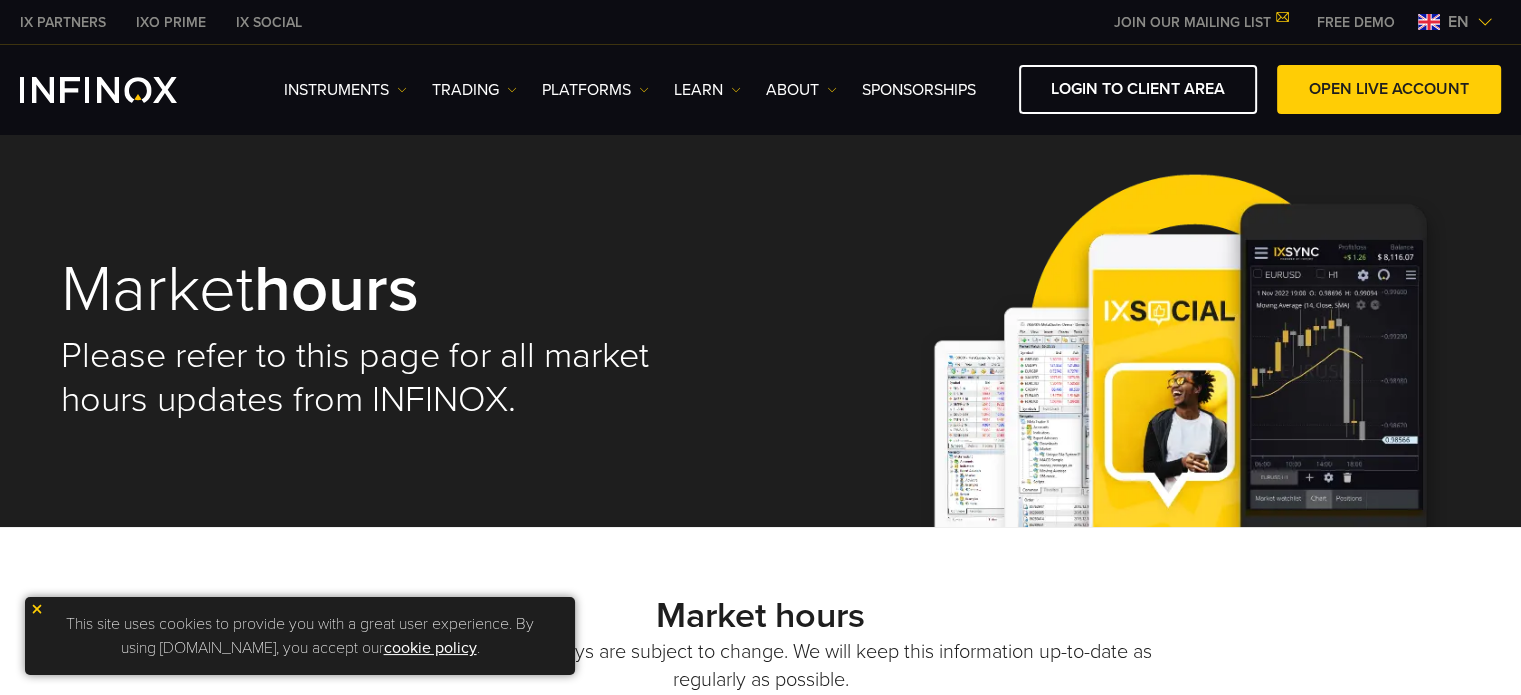 drag, startPoint x: 0, startPoint y: 0, endPoint x: 708, endPoint y: 284, distance: 762.8368 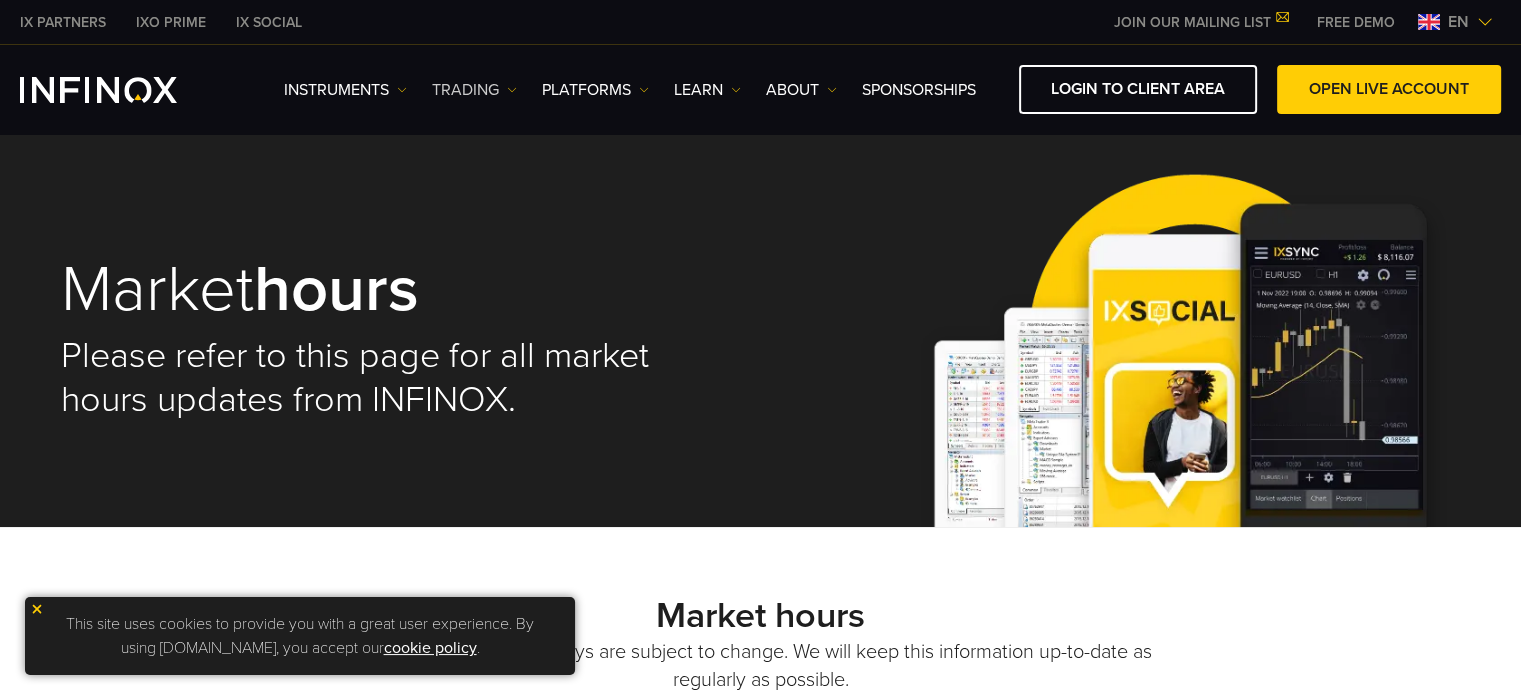 click on "TRADING" at bounding box center (474, 90) 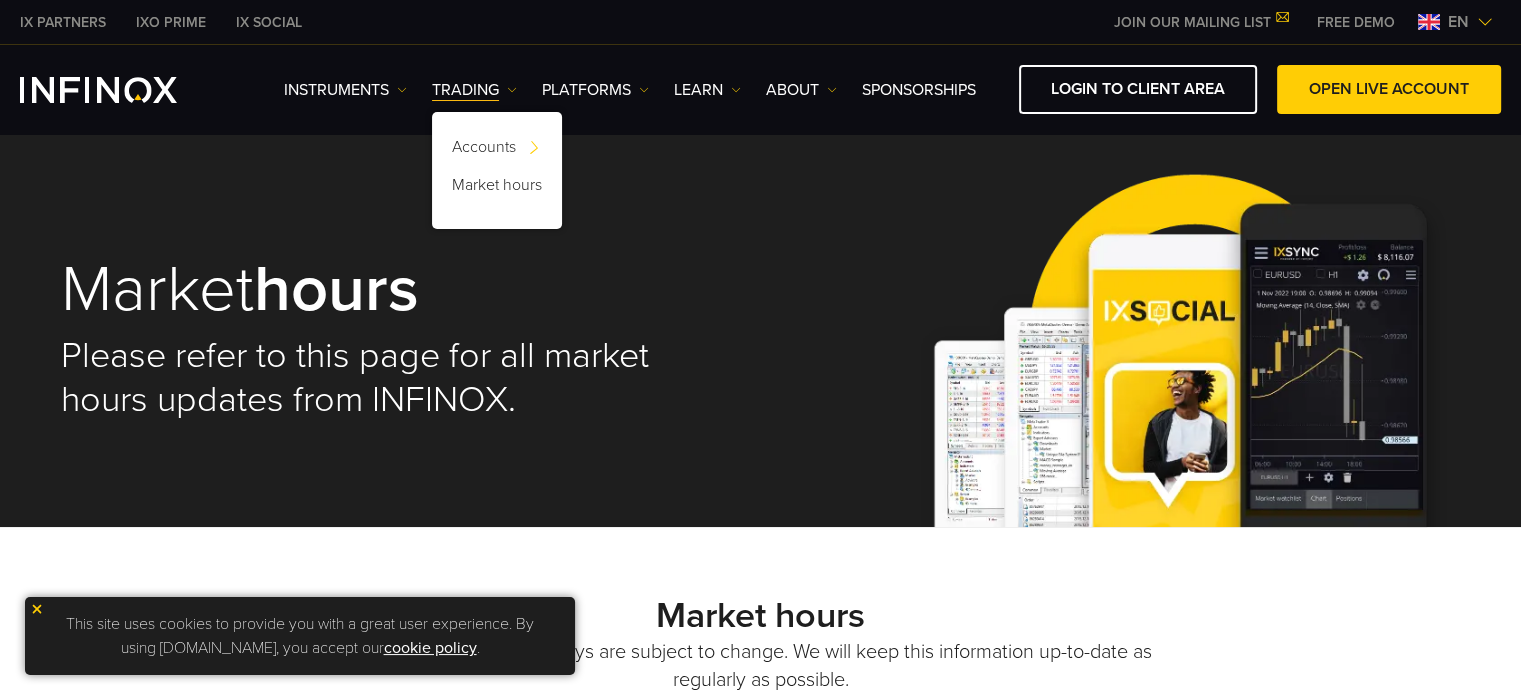 scroll, scrollTop: 0, scrollLeft: 0, axis: both 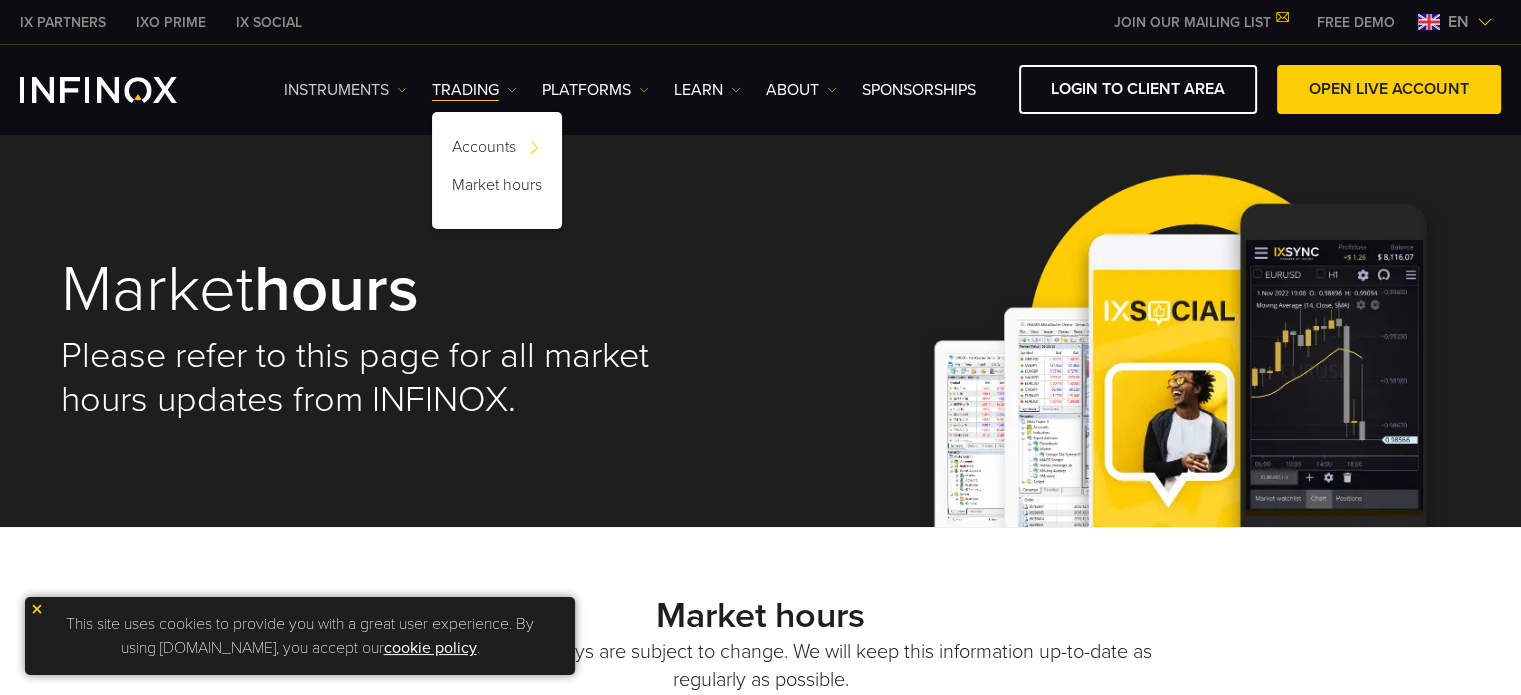 click on "Instruments" at bounding box center [345, 90] 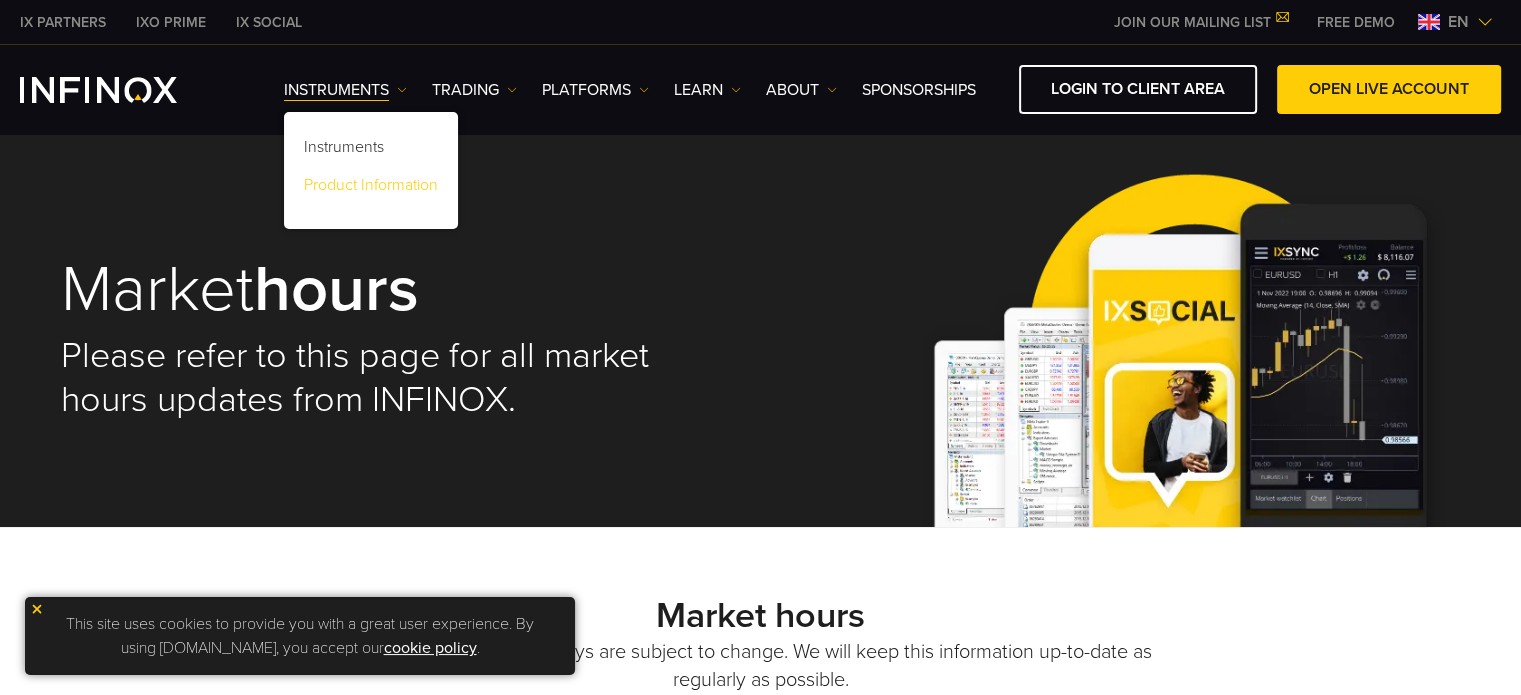 scroll, scrollTop: 0, scrollLeft: 0, axis: both 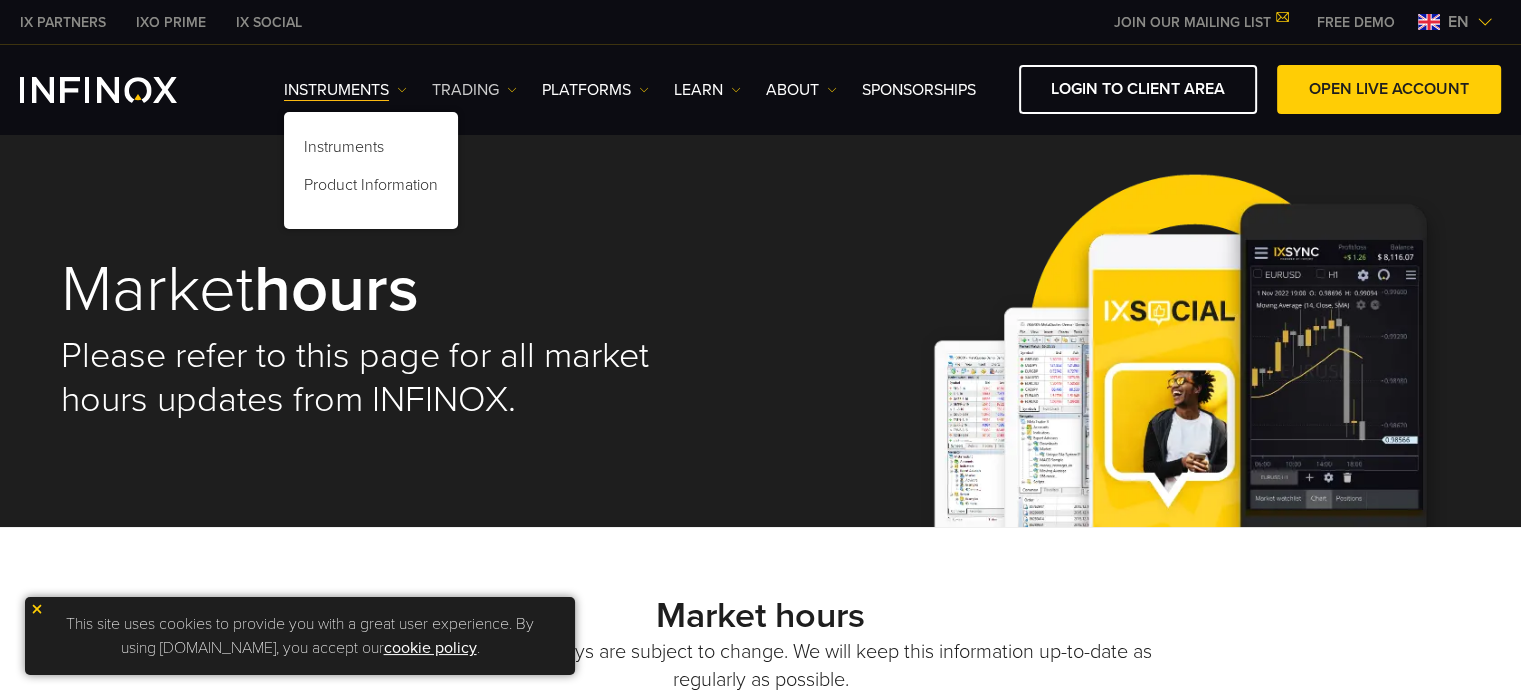 click on "TRADING" at bounding box center [474, 90] 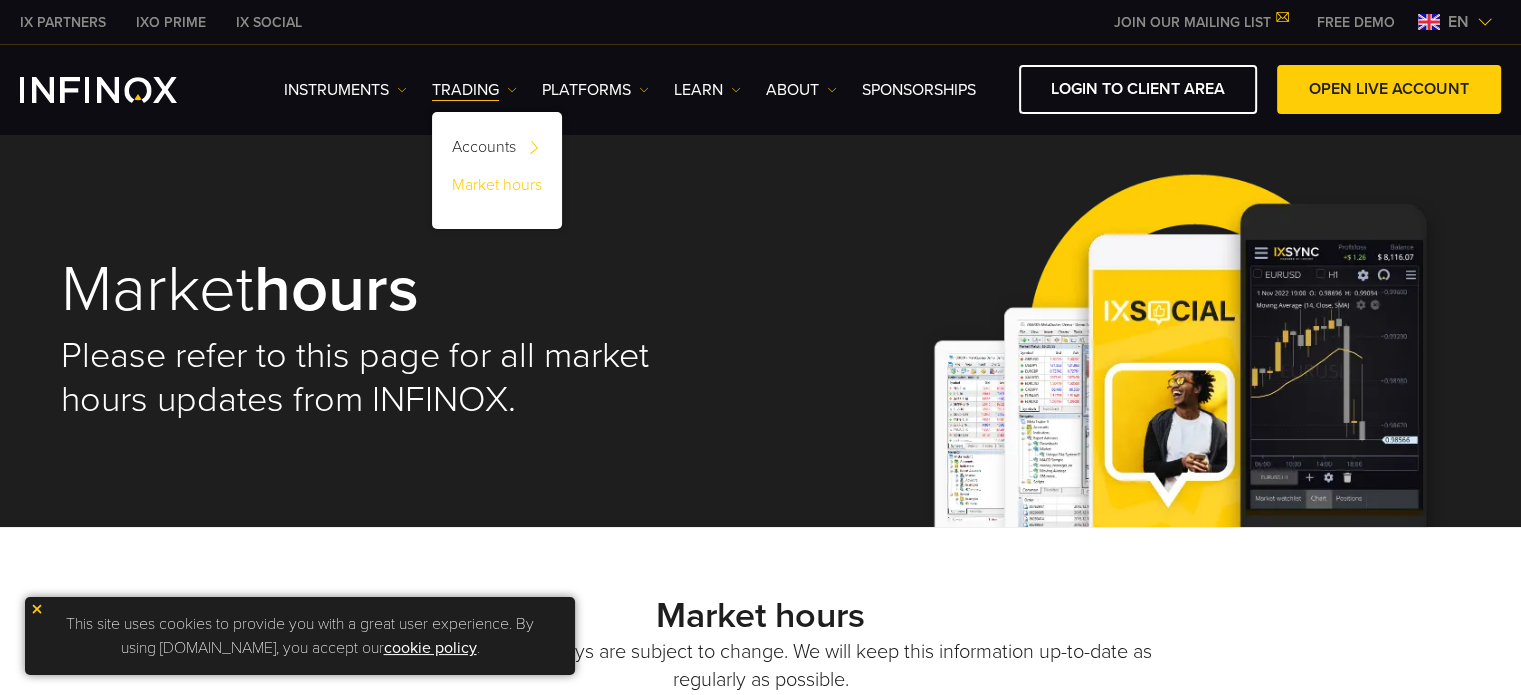 scroll, scrollTop: 0, scrollLeft: 0, axis: both 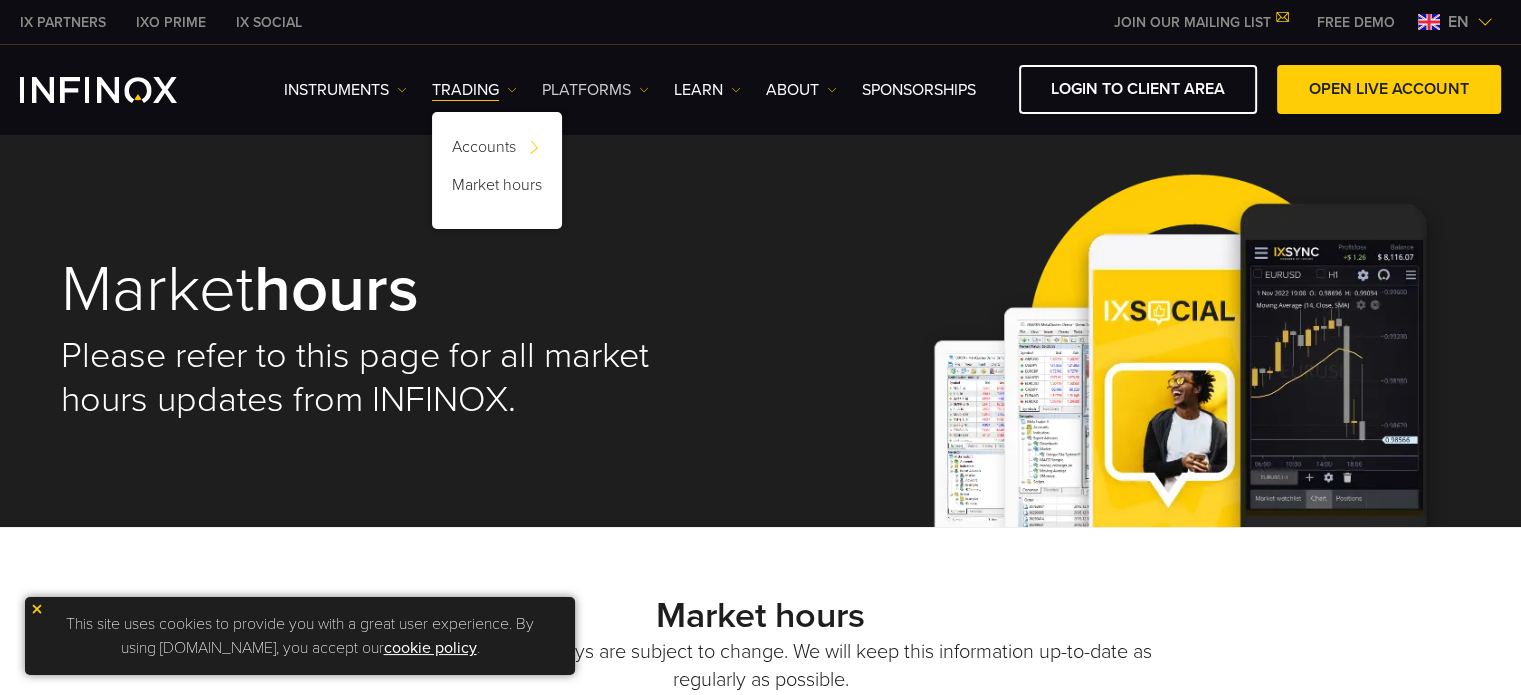 click on "PLATFORMS" at bounding box center (595, 90) 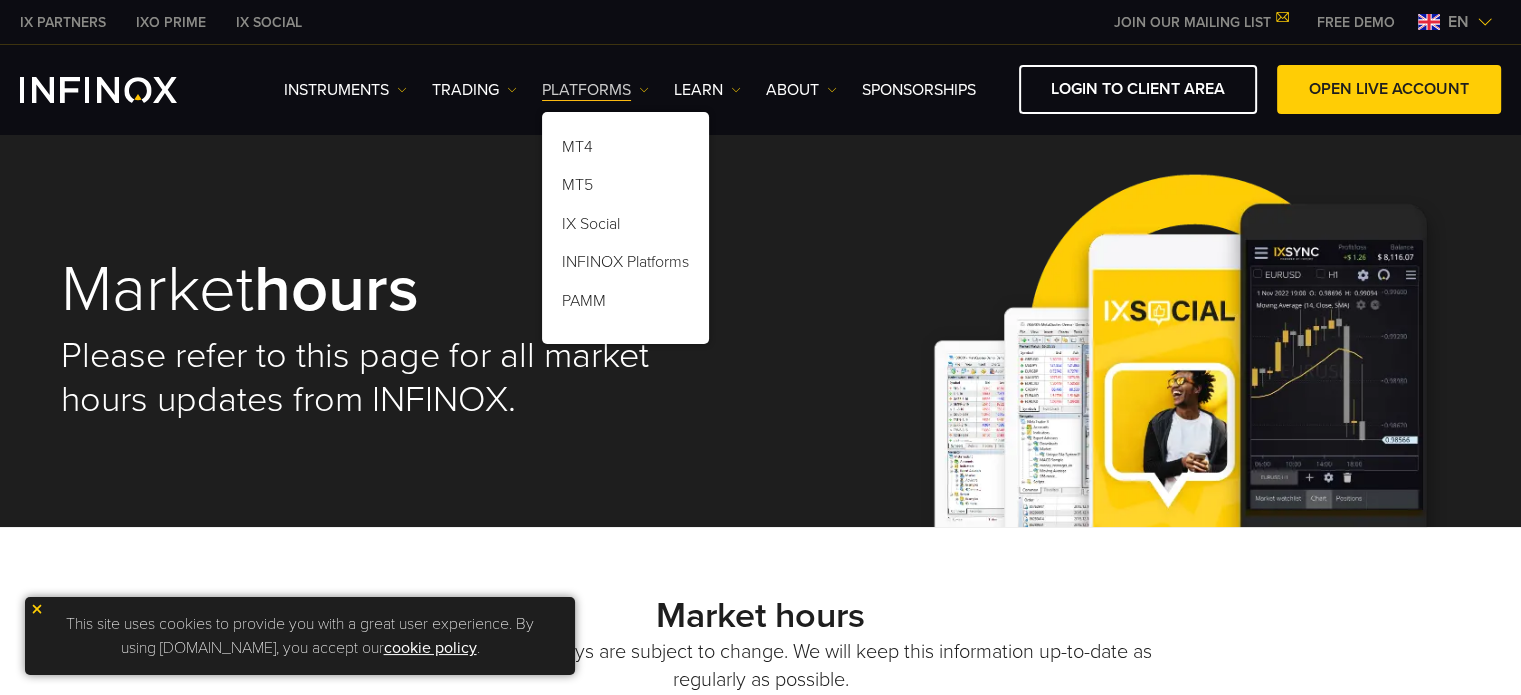 scroll, scrollTop: 0, scrollLeft: 0, axis: both 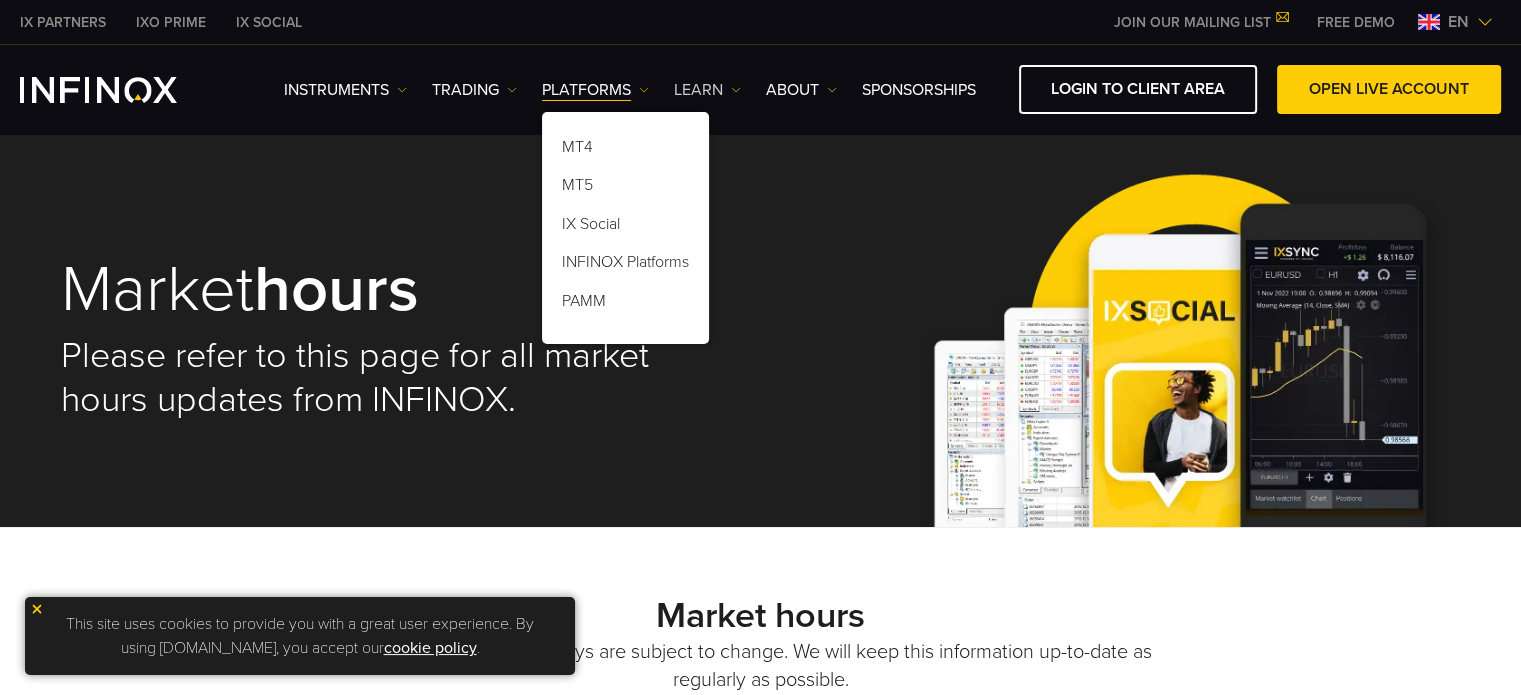 click on "Learn" at bounding box center (707, 90) 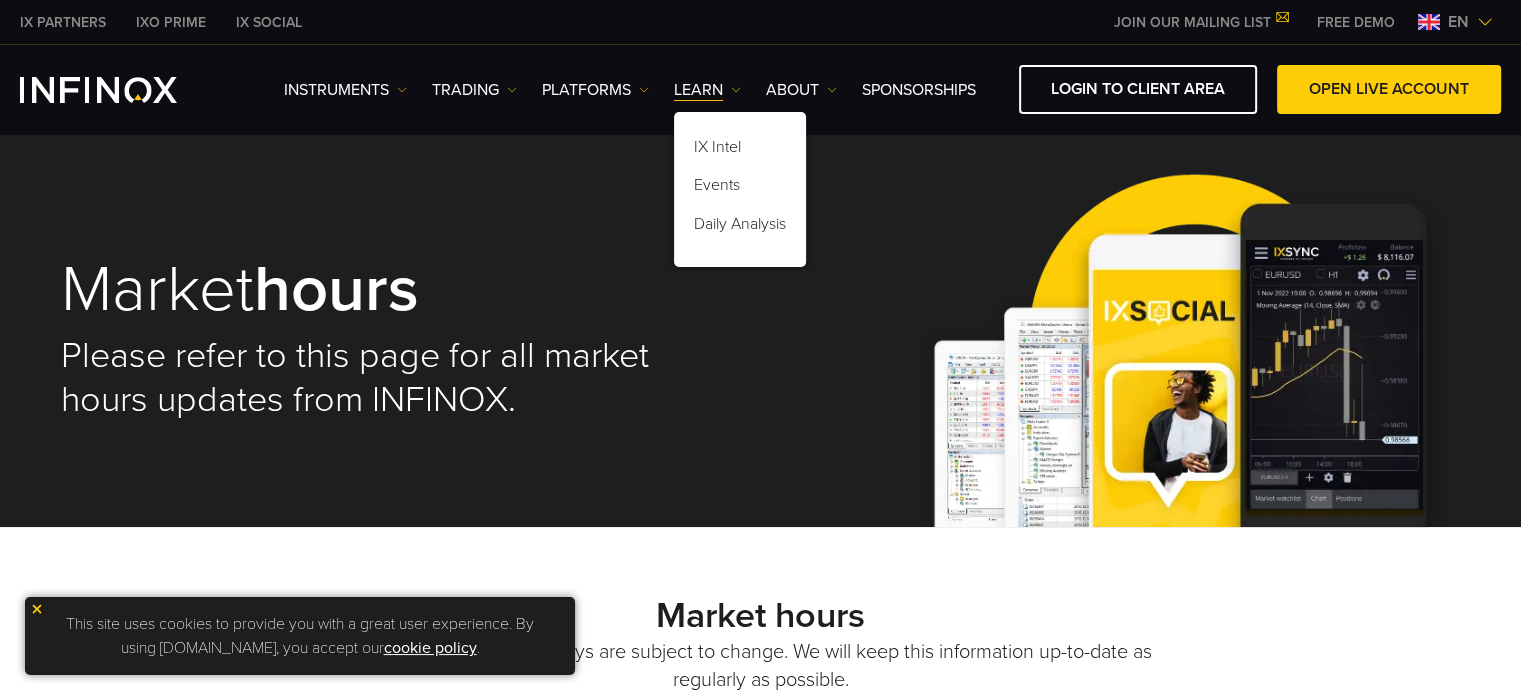 scroll, scrollTop: 0, scrollLeft: 0, axis: both 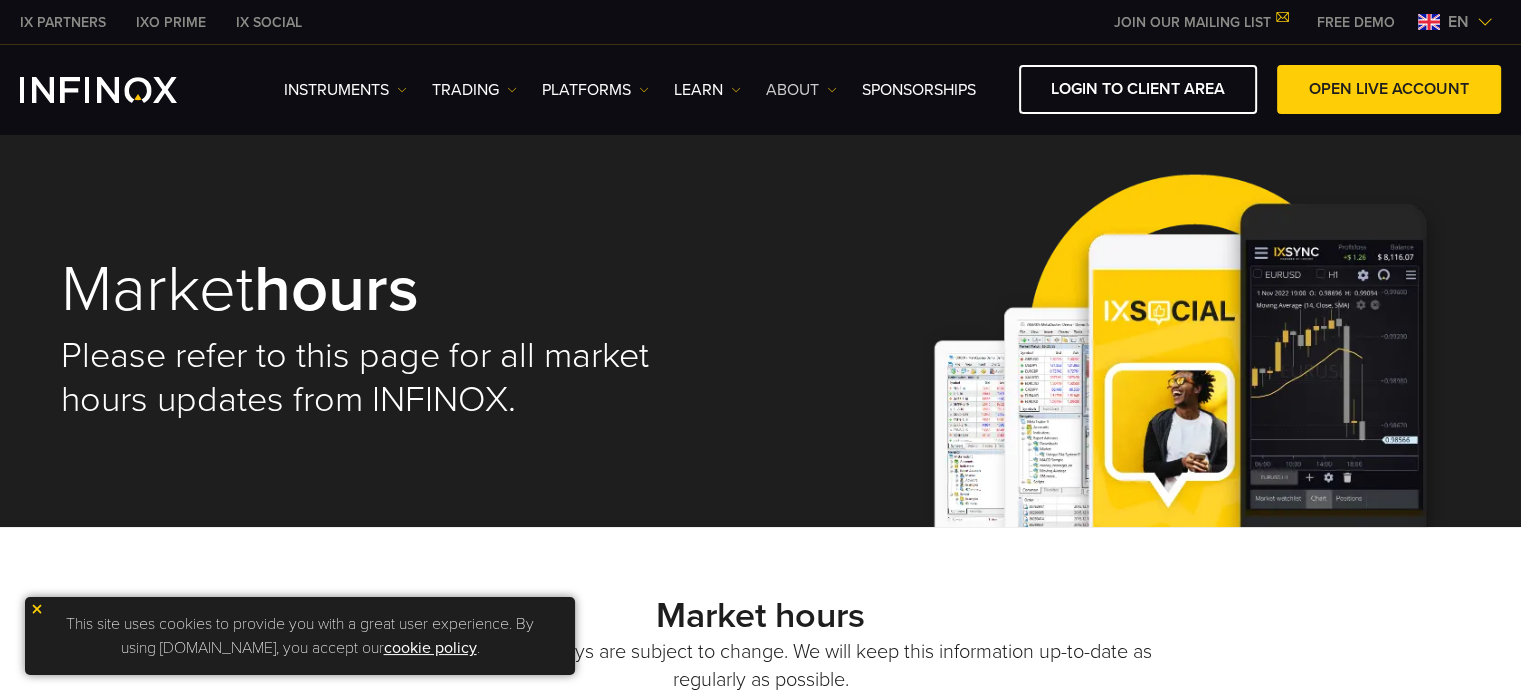 click on "ABOUT" at bounding box center (801, 90) 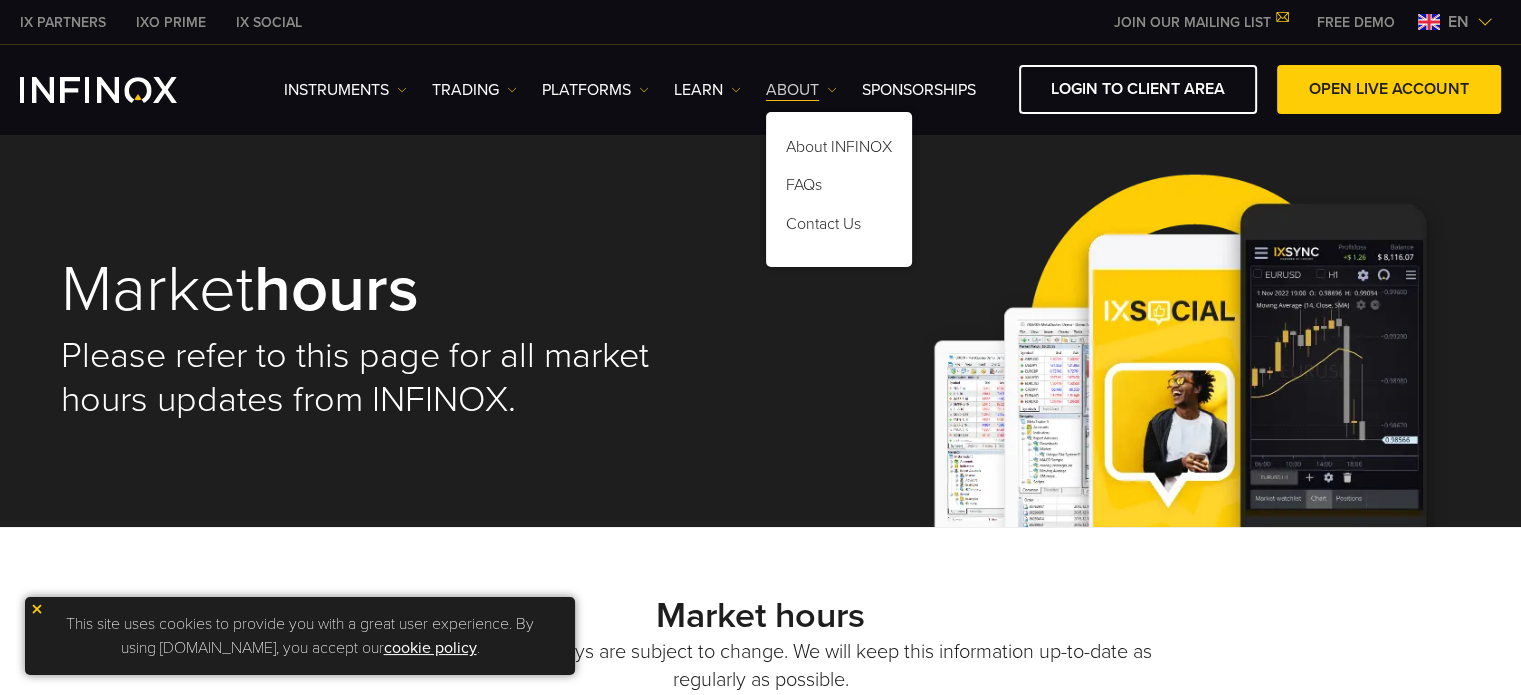 scroll 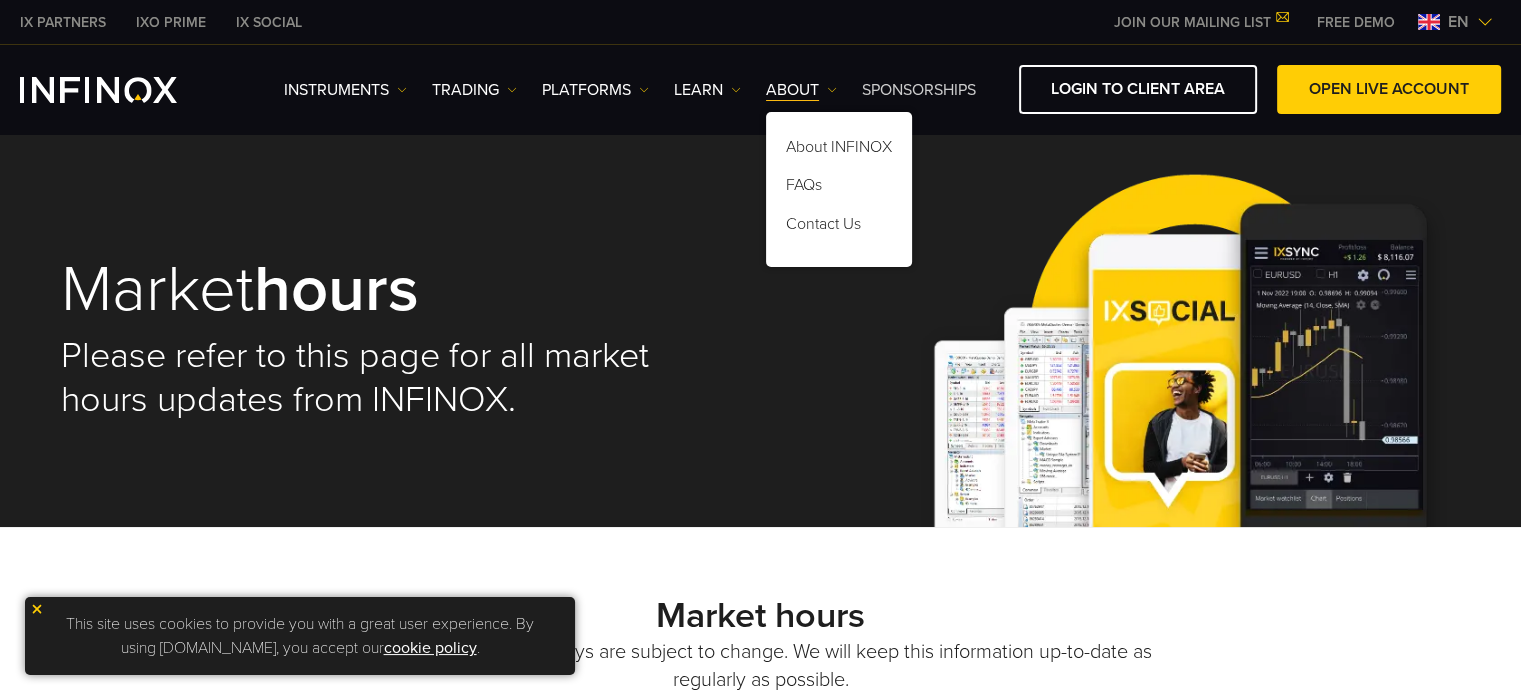 click on "SPONSORSHIPS" at bounding box center (919, 90) 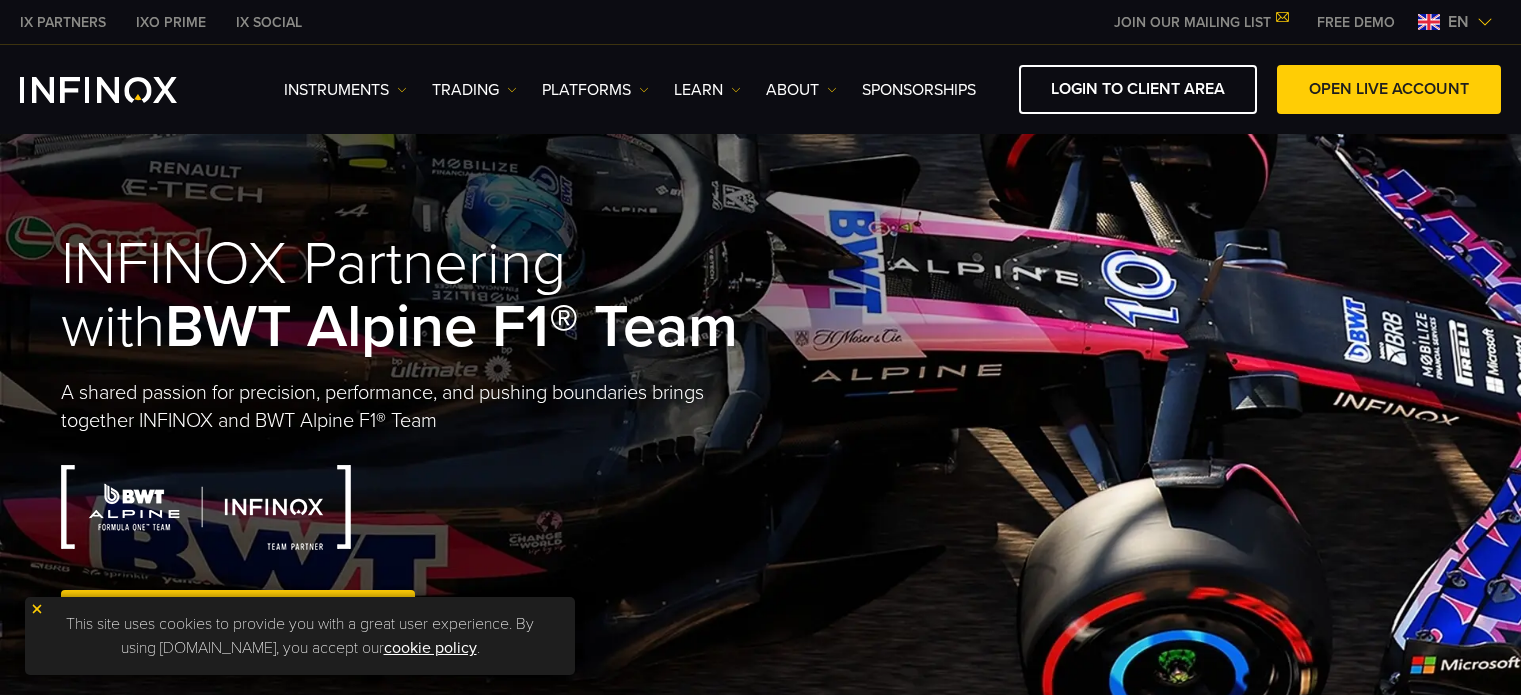 scroll, scrollTop: 0, scrollLeft: 0, axis: both 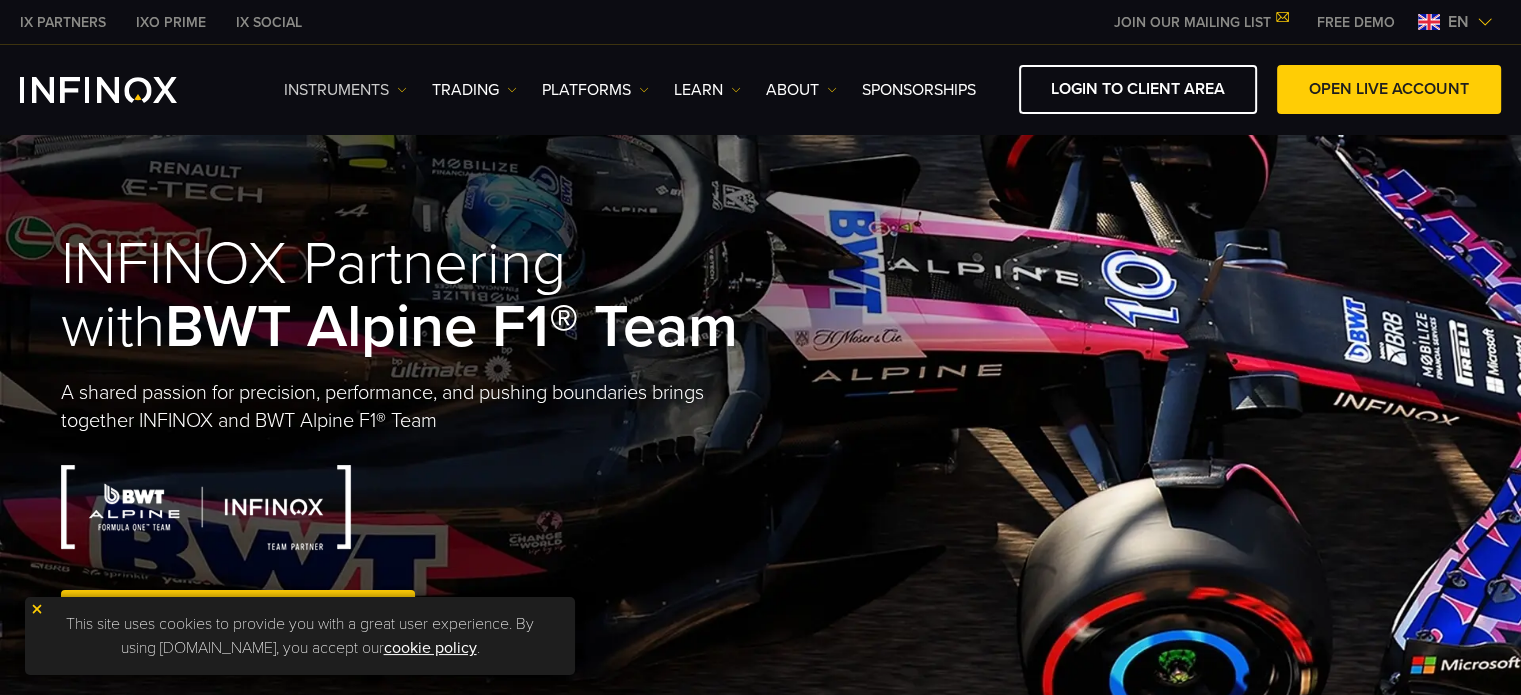 click on "Instruments" at bounding box center (345, 90) 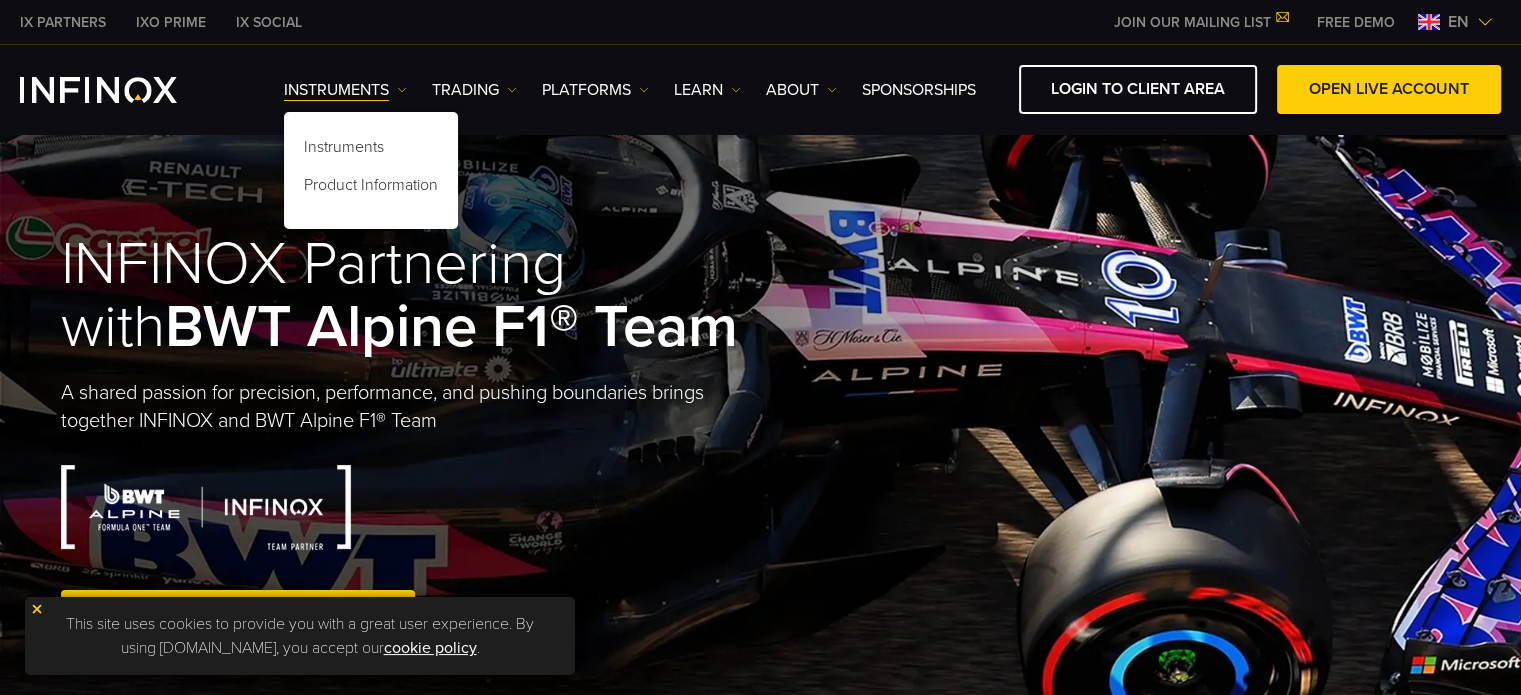 scroll, scrollTop: 0, scrollLeft: 0, axis: both 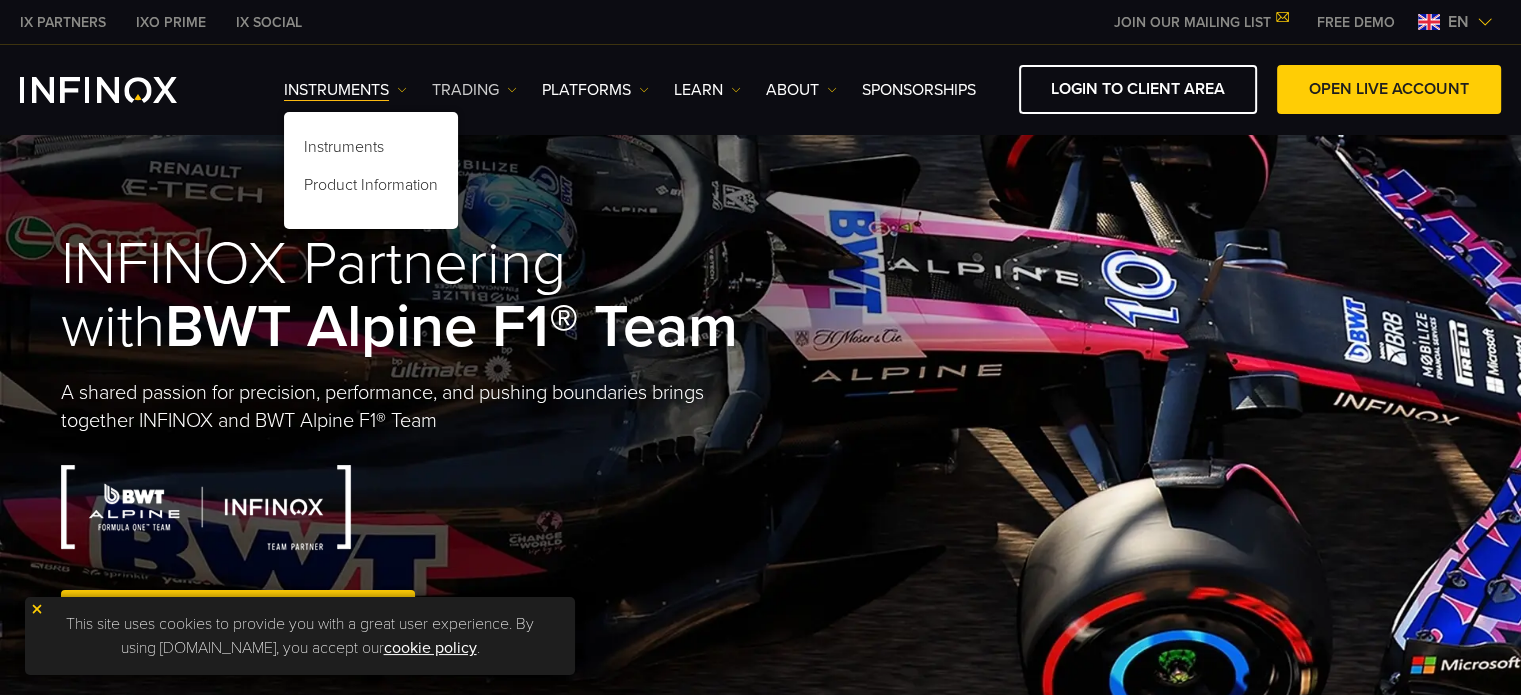 click on "TRADING" at bounding box center [474, 90] 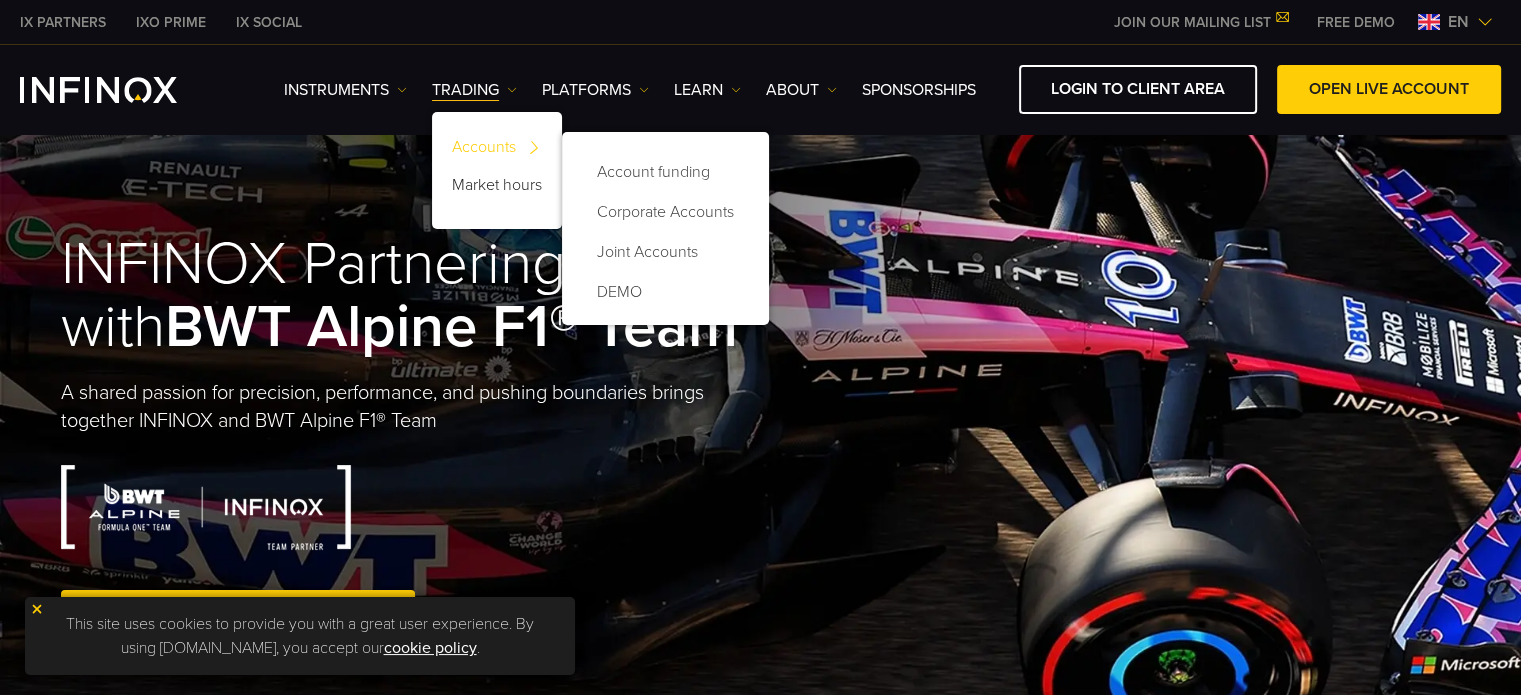 drag, startPoint x: 488, startPoint y: 175, endPoint x: 480, endPoint y: 166, distance: 12.0415945 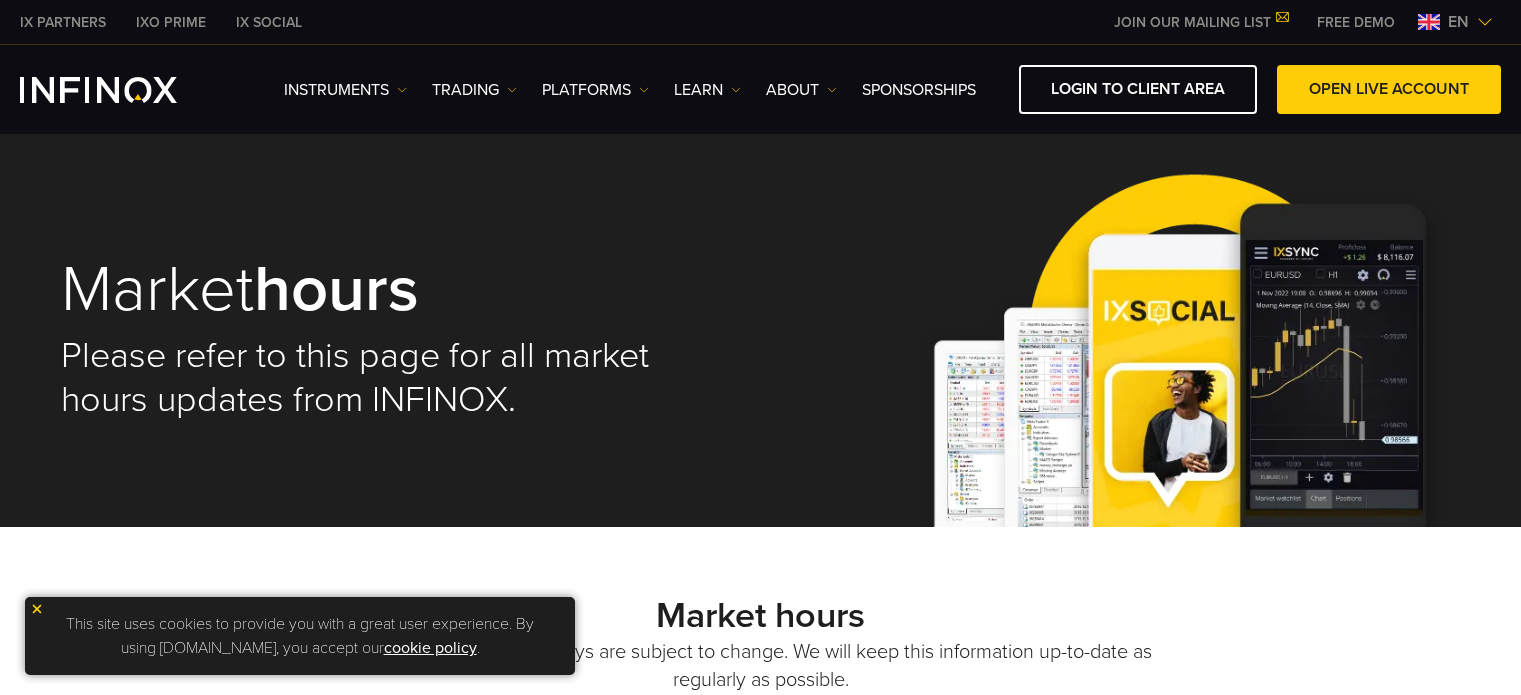 scroll, scrollTop: 0, scrollLeft: 0, axis: both 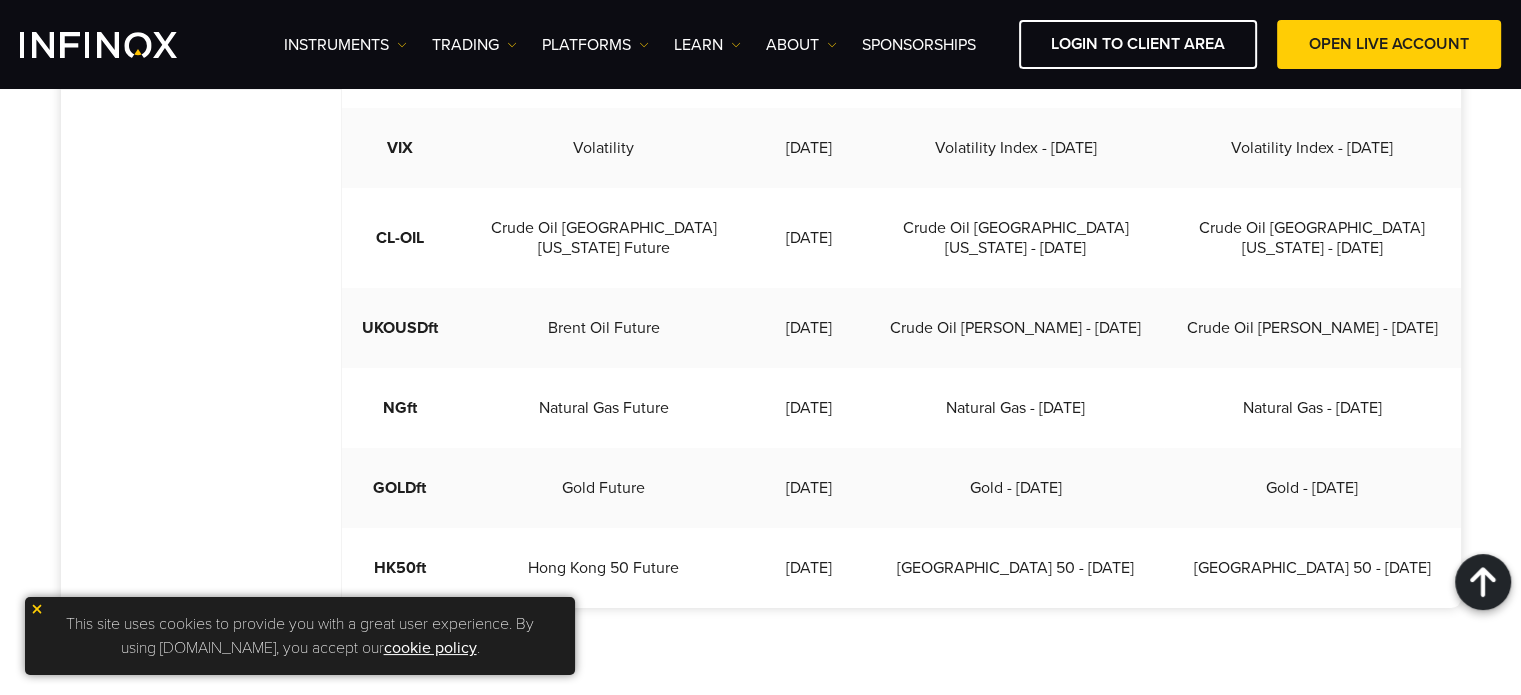 click at bounding box center (37, 609) 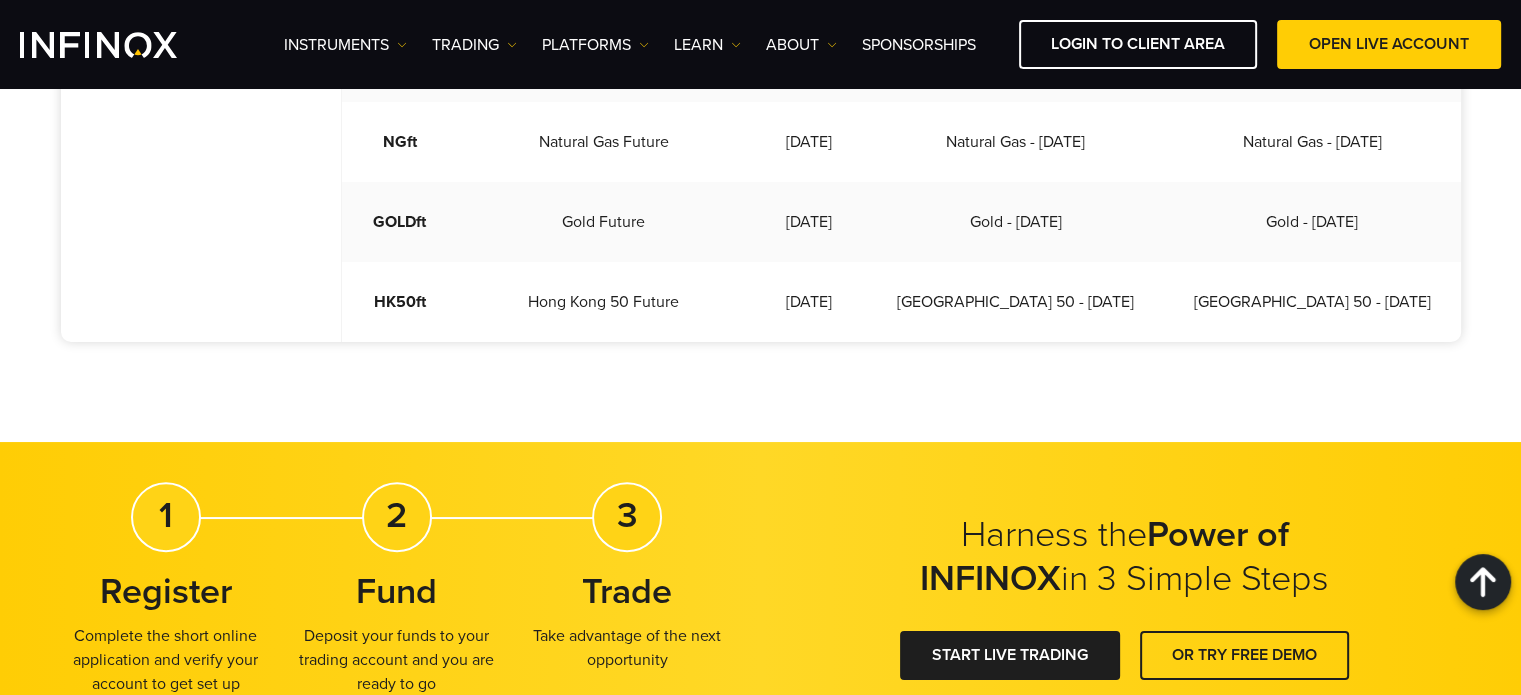 scroll, scrollTop: 533, scrollLeft: 0, axis: vertical 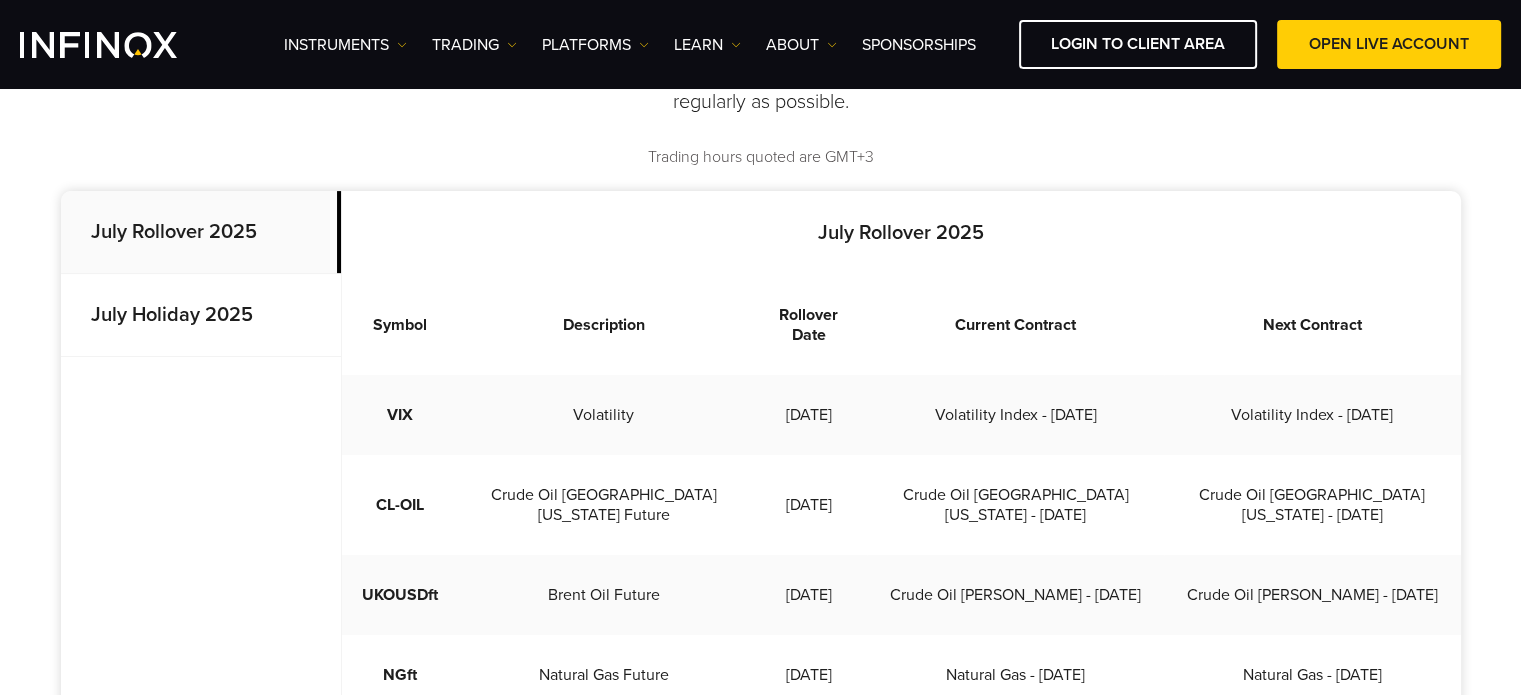click on "July Holiday 2025" at bounding box center (201, 315) 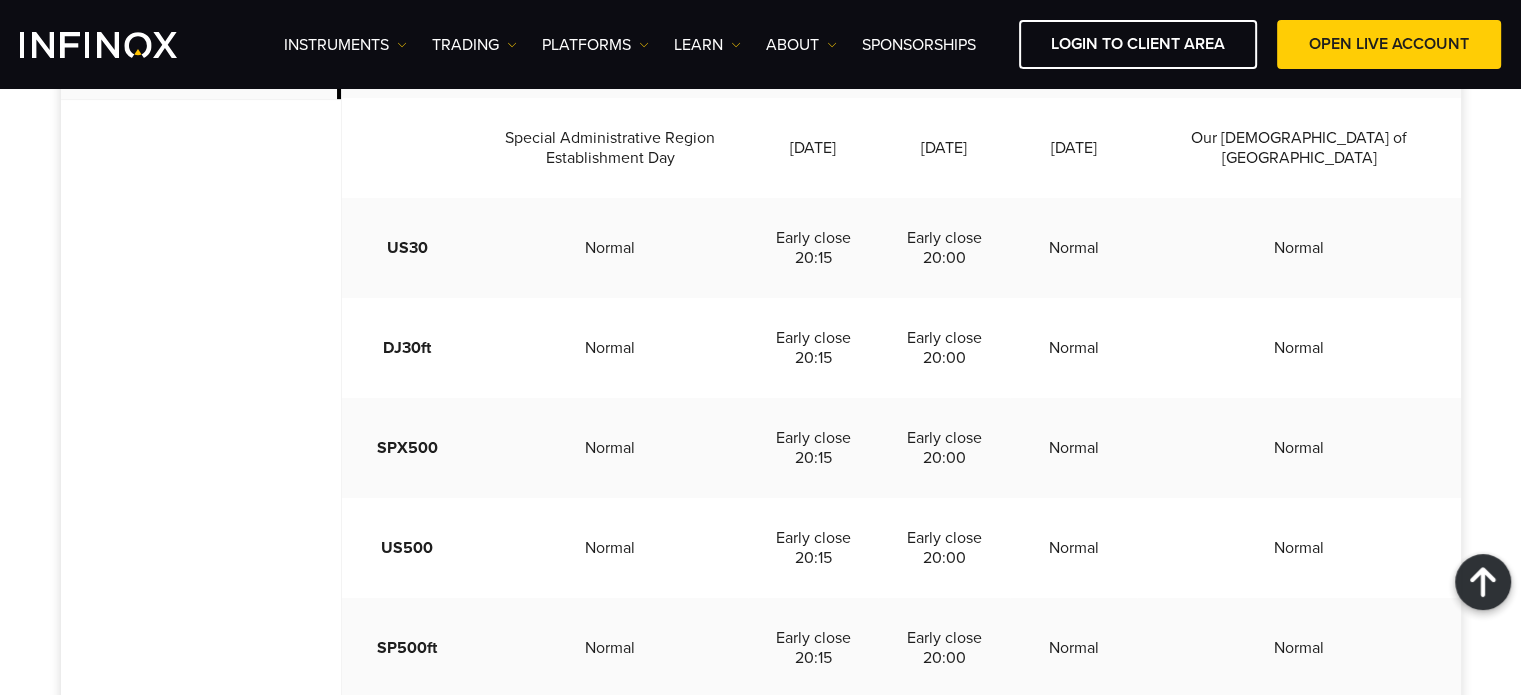 scroll, scrollTop: 533, scrollLeft: 0, axis: vertical 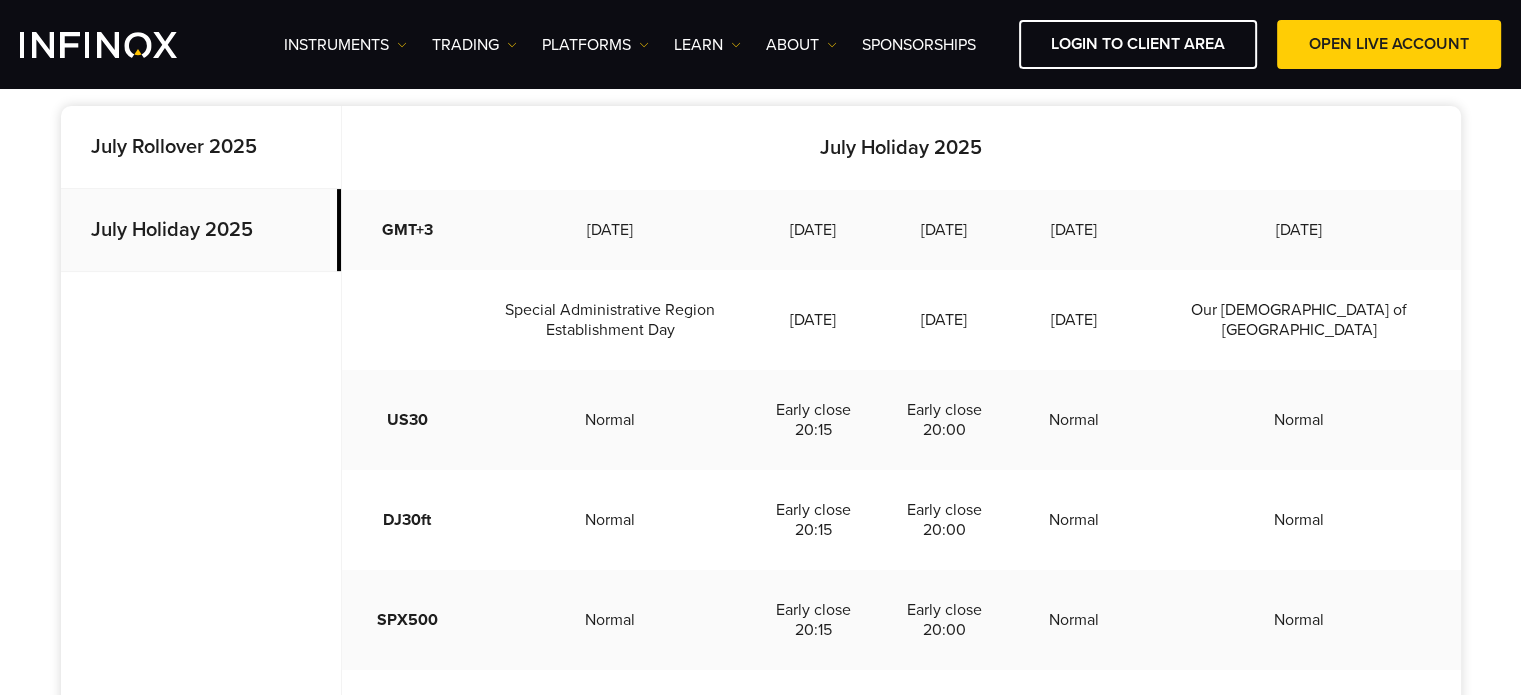 drag, startPoint x: 1425, startPoint y: 579, endPoint x: 1392, endPoint y: 649, distance: 77.388626 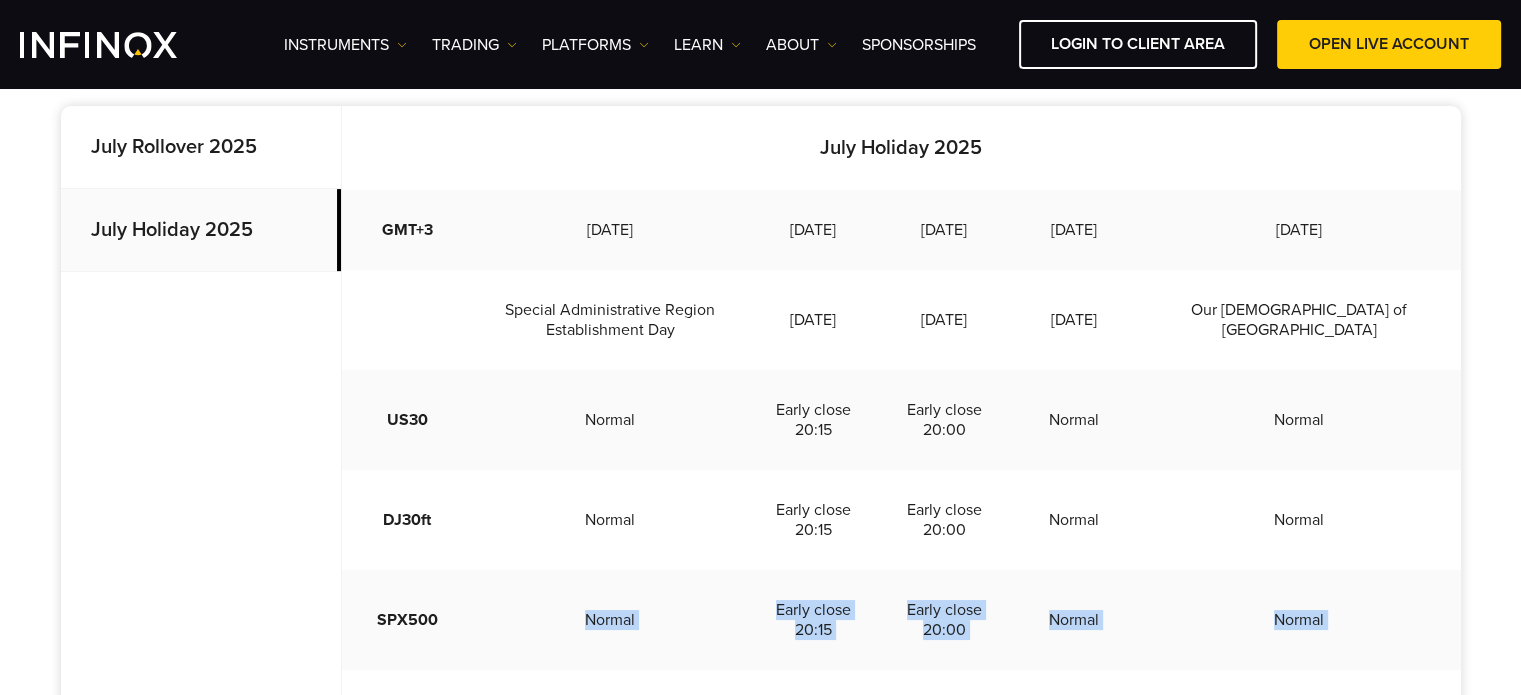 scroll, scrollTop: 0, scrollLeft: 0, axis: both 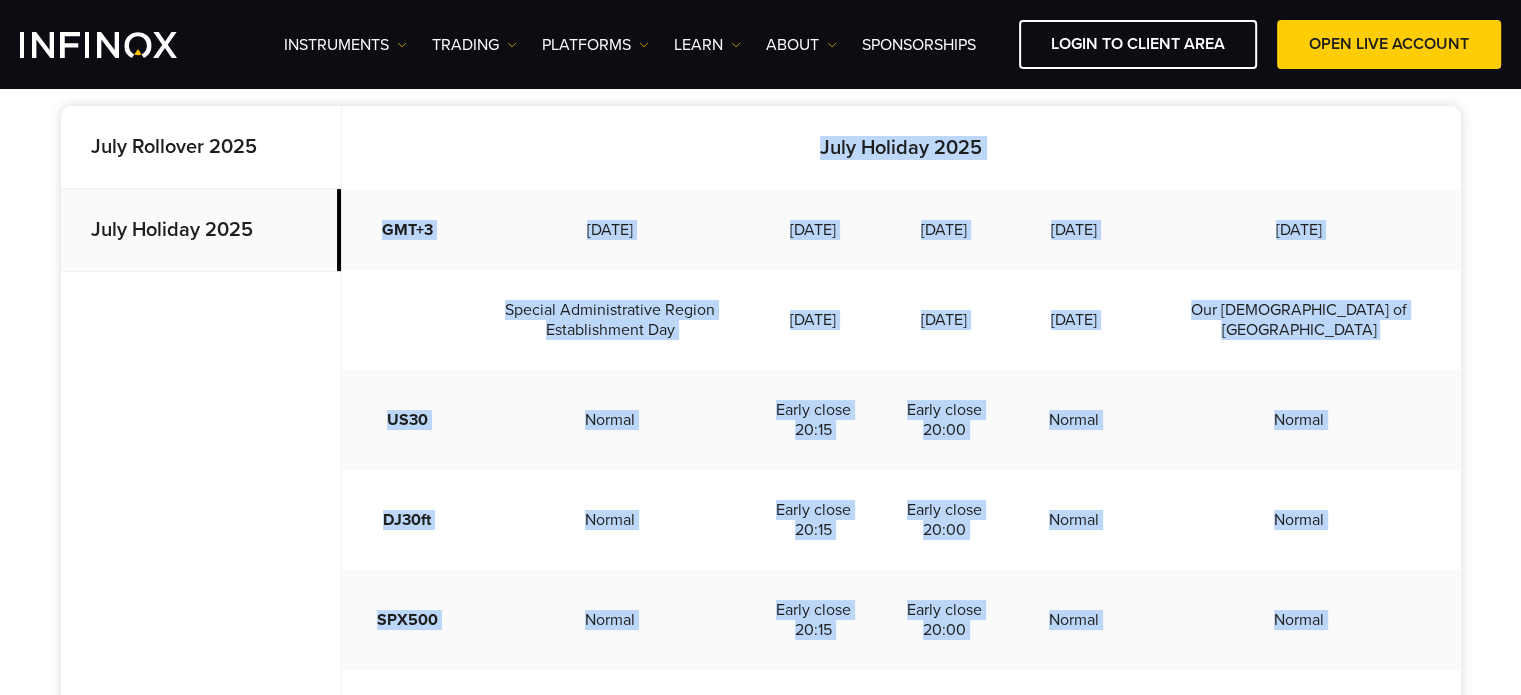 drag, startPoint x: 1392, startPoint y: 649, endPoint x: 335, endPoint y: 269, distance: 1123.2314 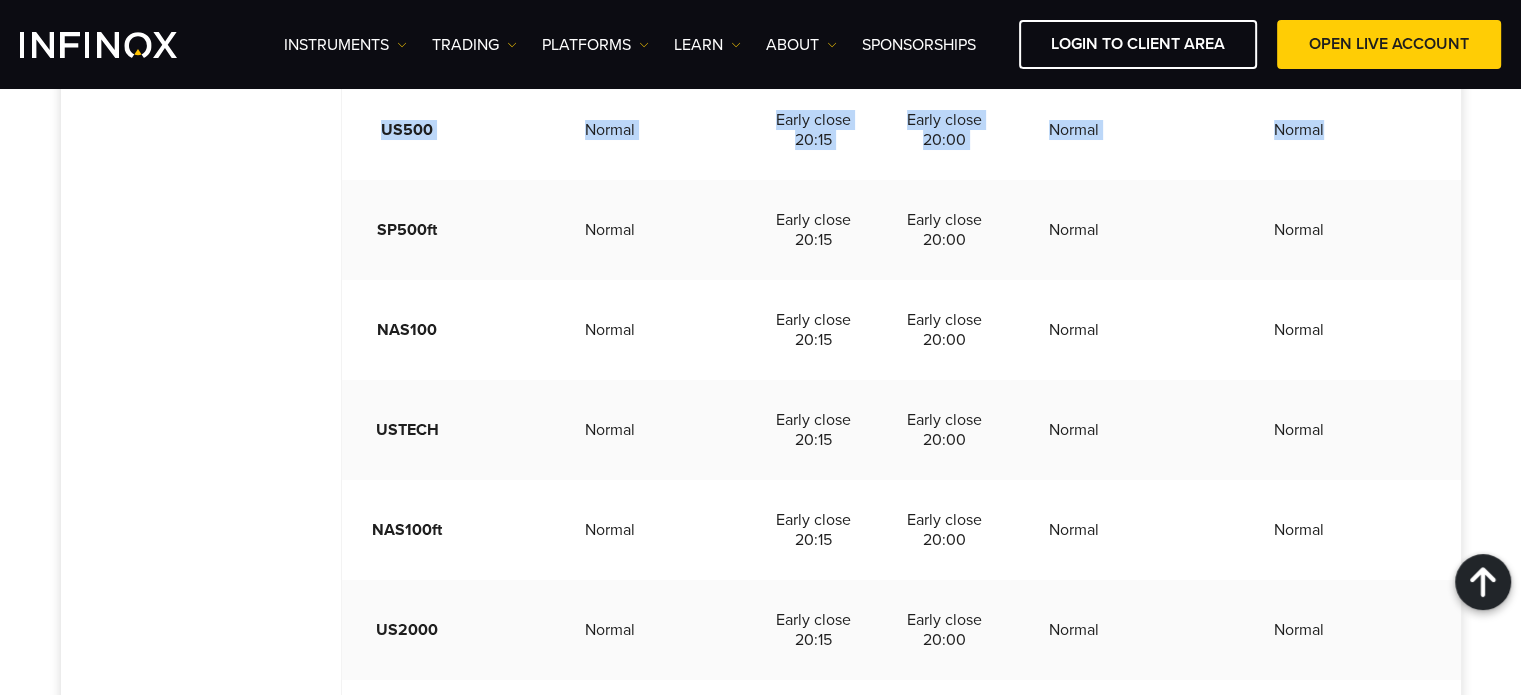 scroll, scrollTop: 1218, scrollLeft: 0, axis: vertical 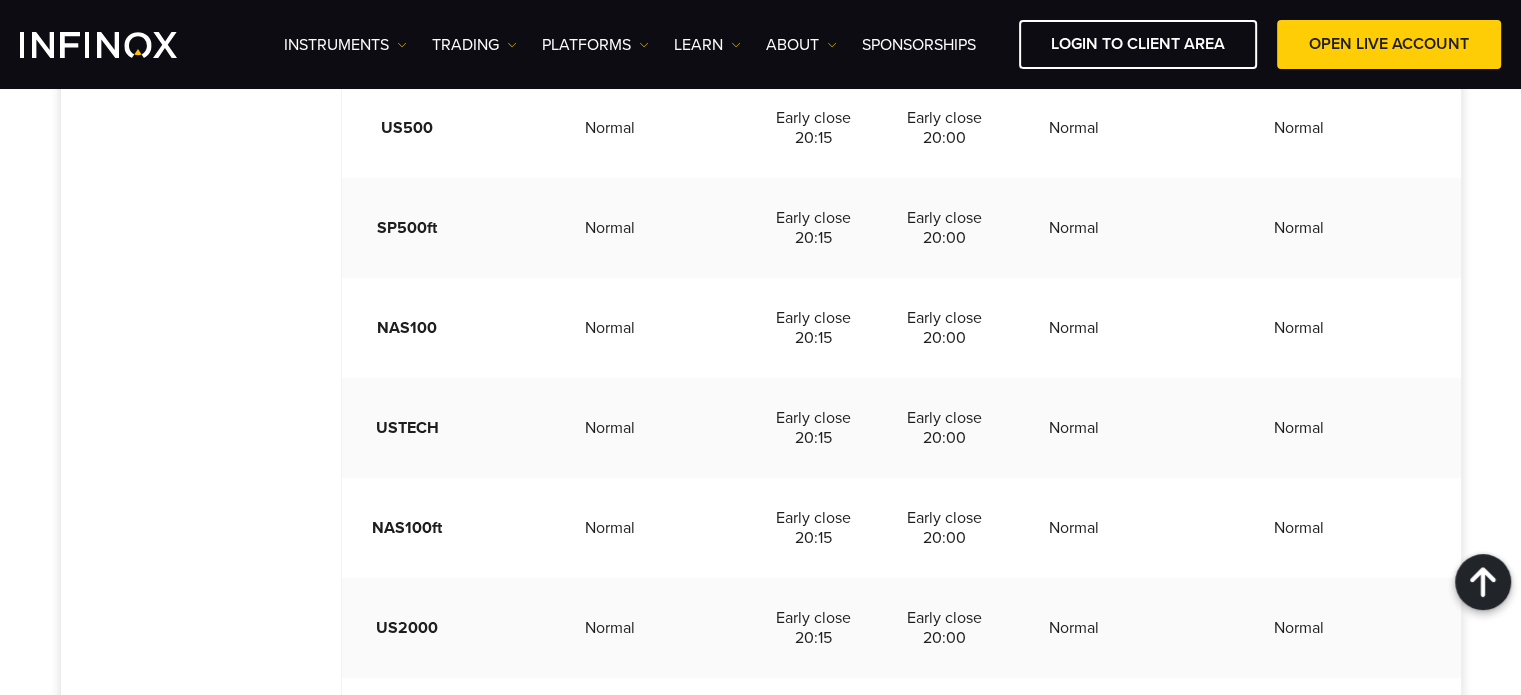 drag, startPoint x: 376, startPoint y: 618, endPoint x: 1393, endPoint y: 623, distance: 1017.01227 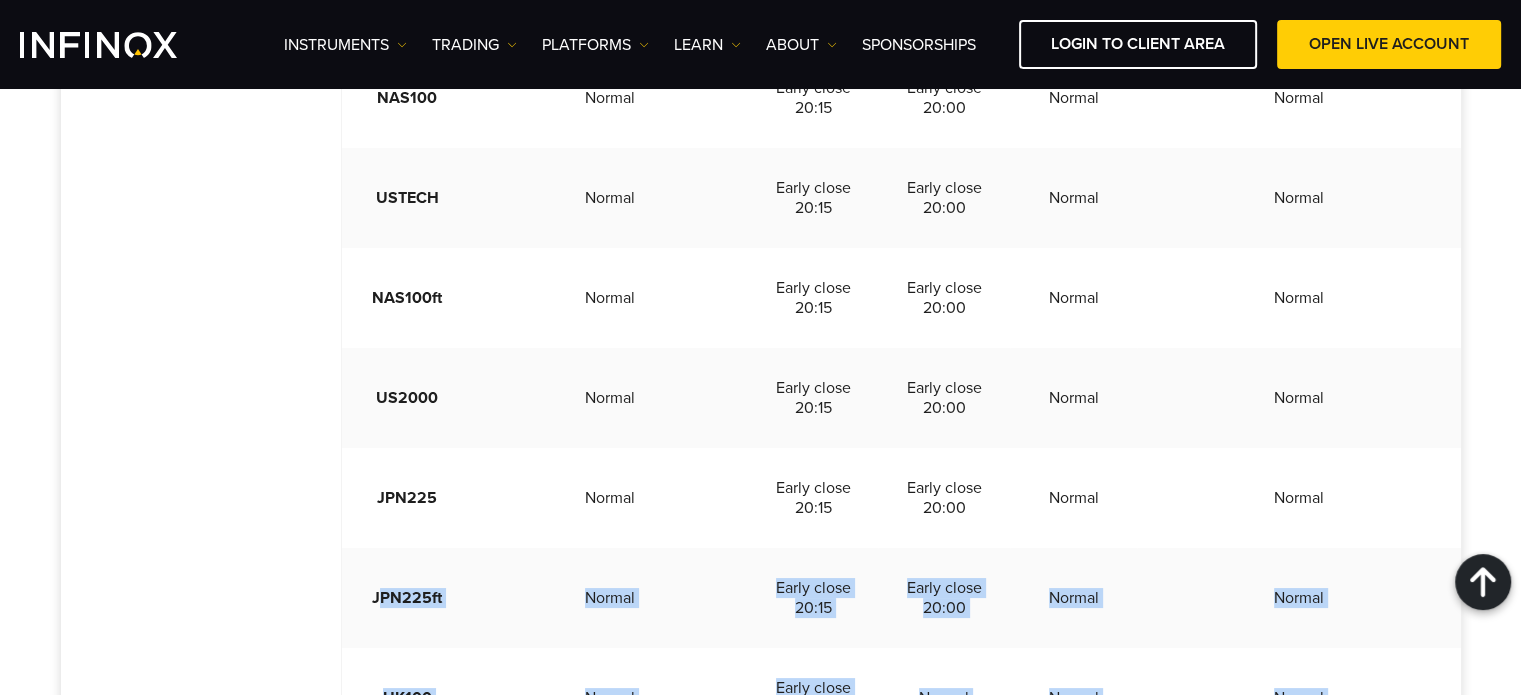 scroll, scrollTop: 1477, scrollLeft: 0, axis: vertical 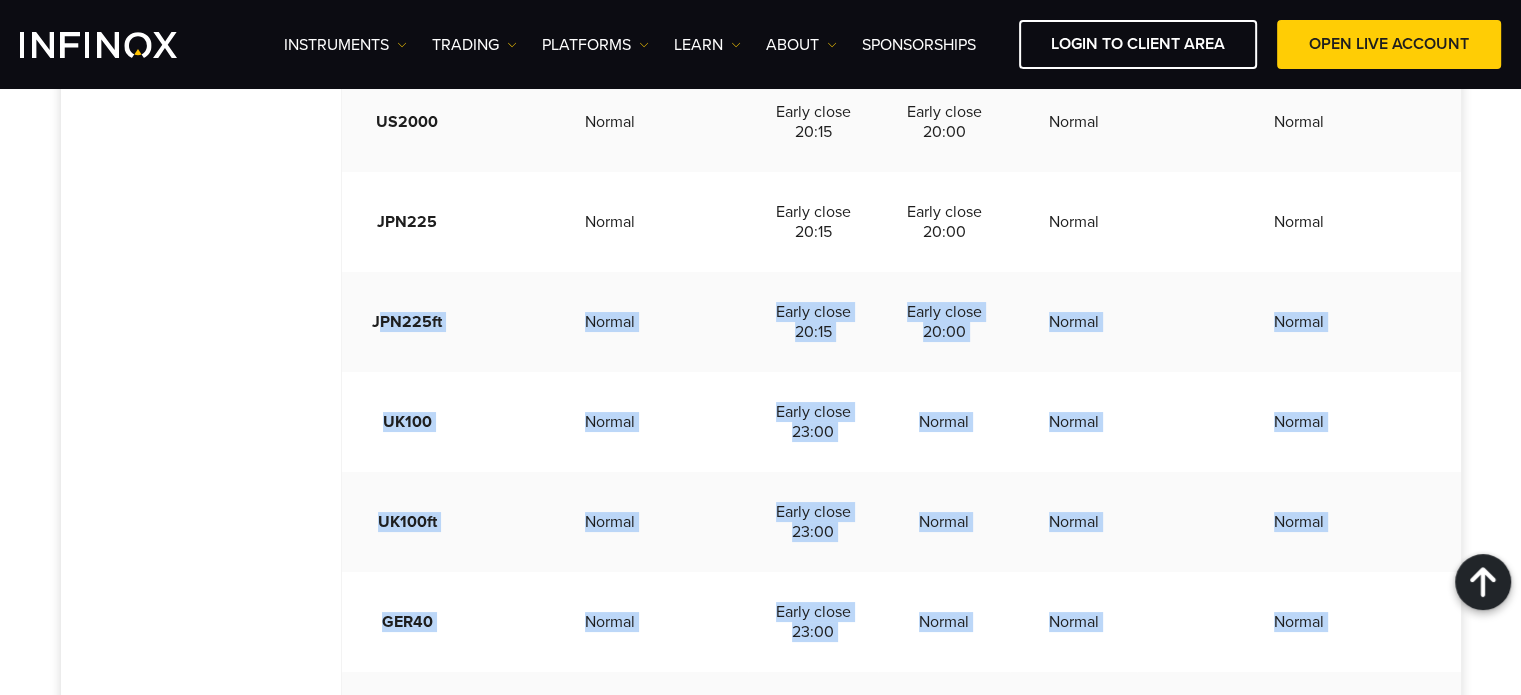 click on "Normal" at bounding box center [611, 422] 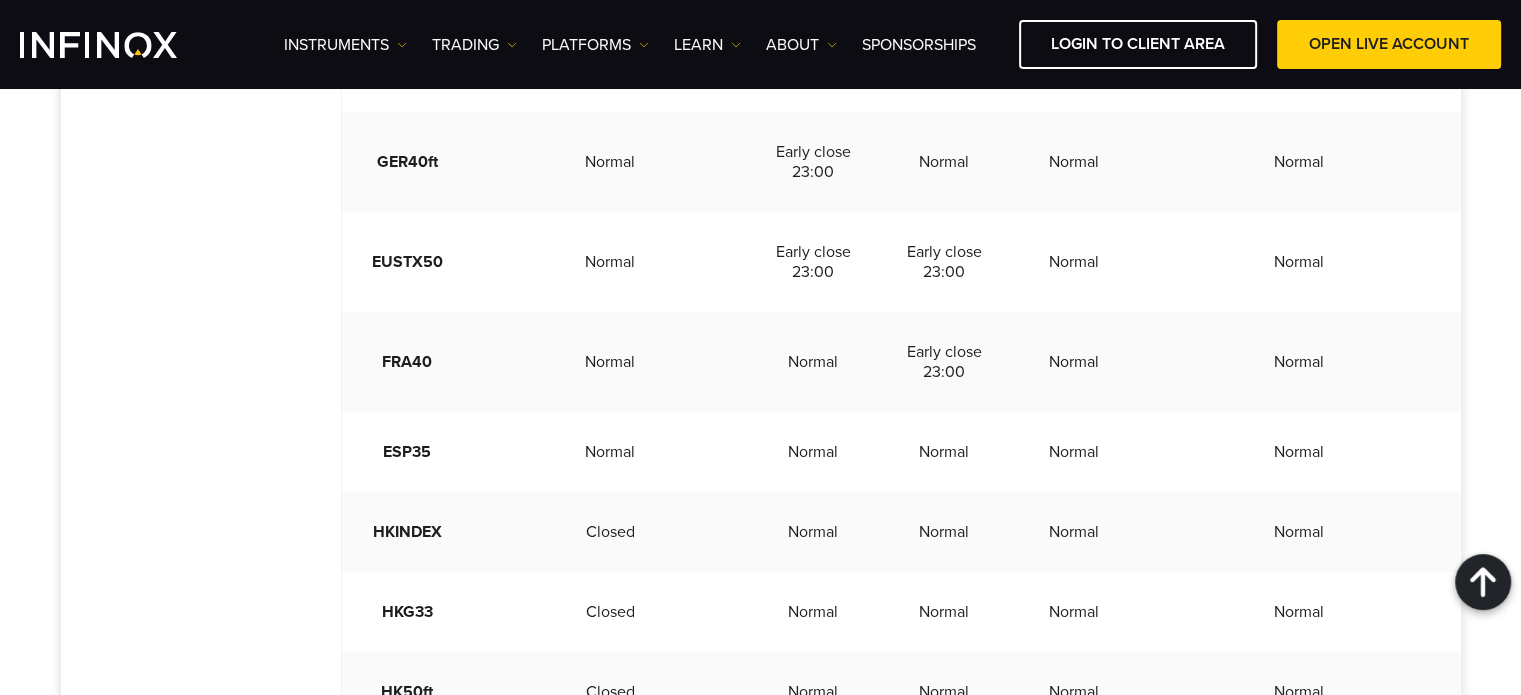 scroll, scrollTop: 2317, scrollLeft: 0, axis: vertical 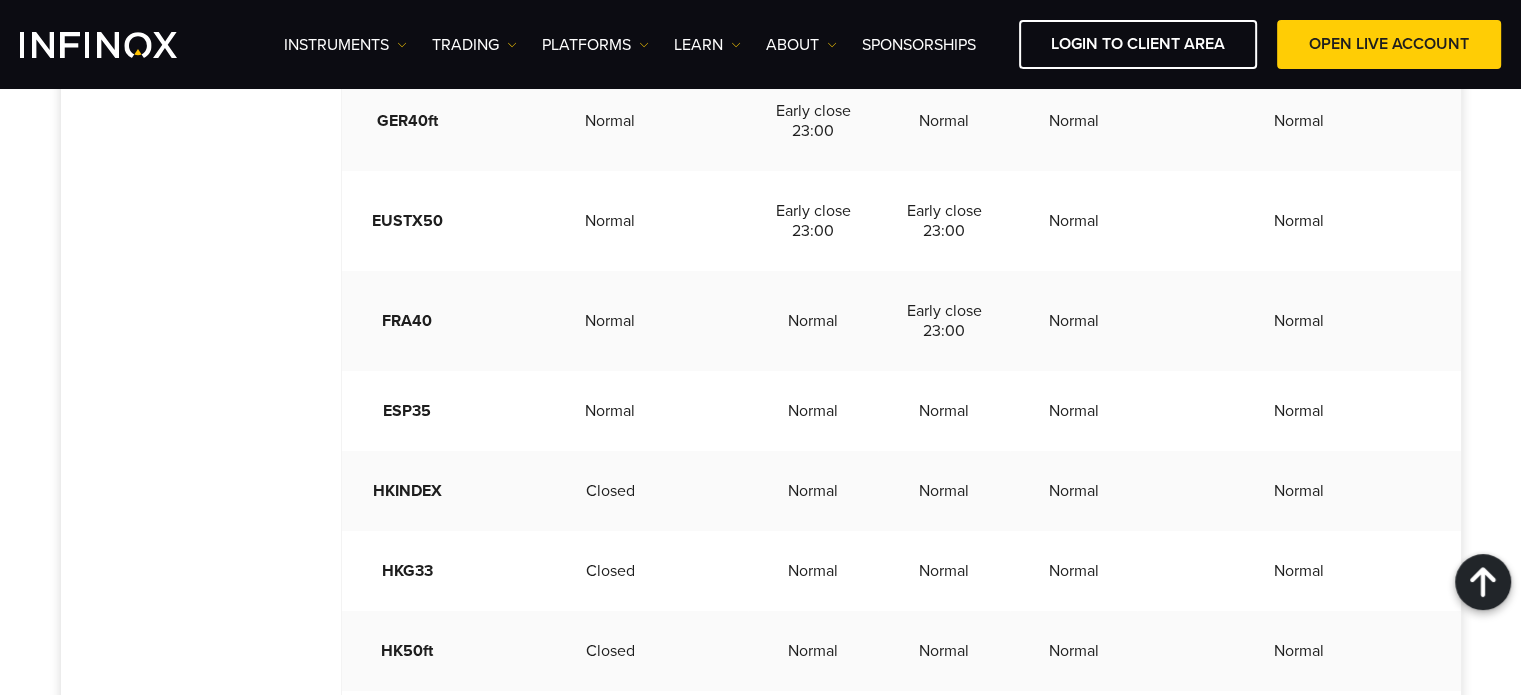 click on "Normal" at bounding box center [1298, 1041] 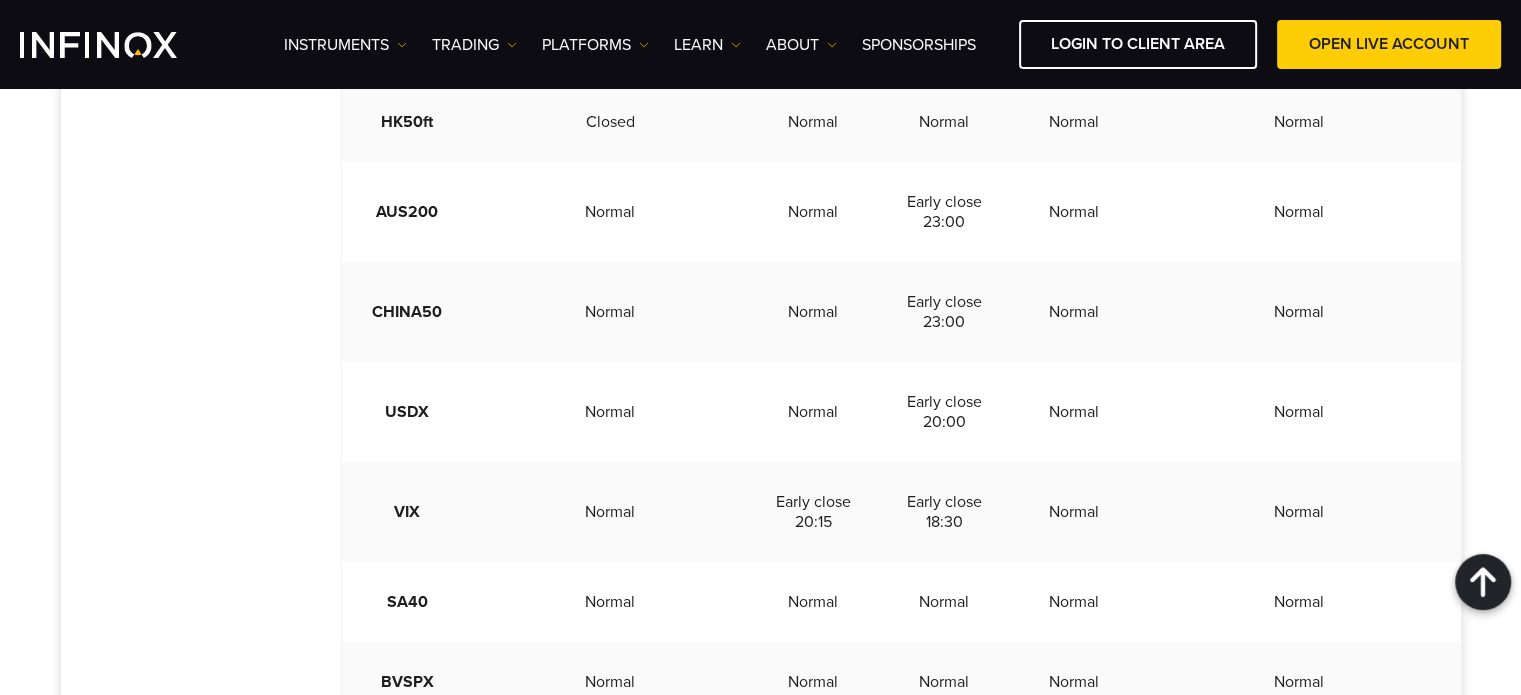 scroll, scrollTop: 2867, scrollLeft: 0, axis: vertical 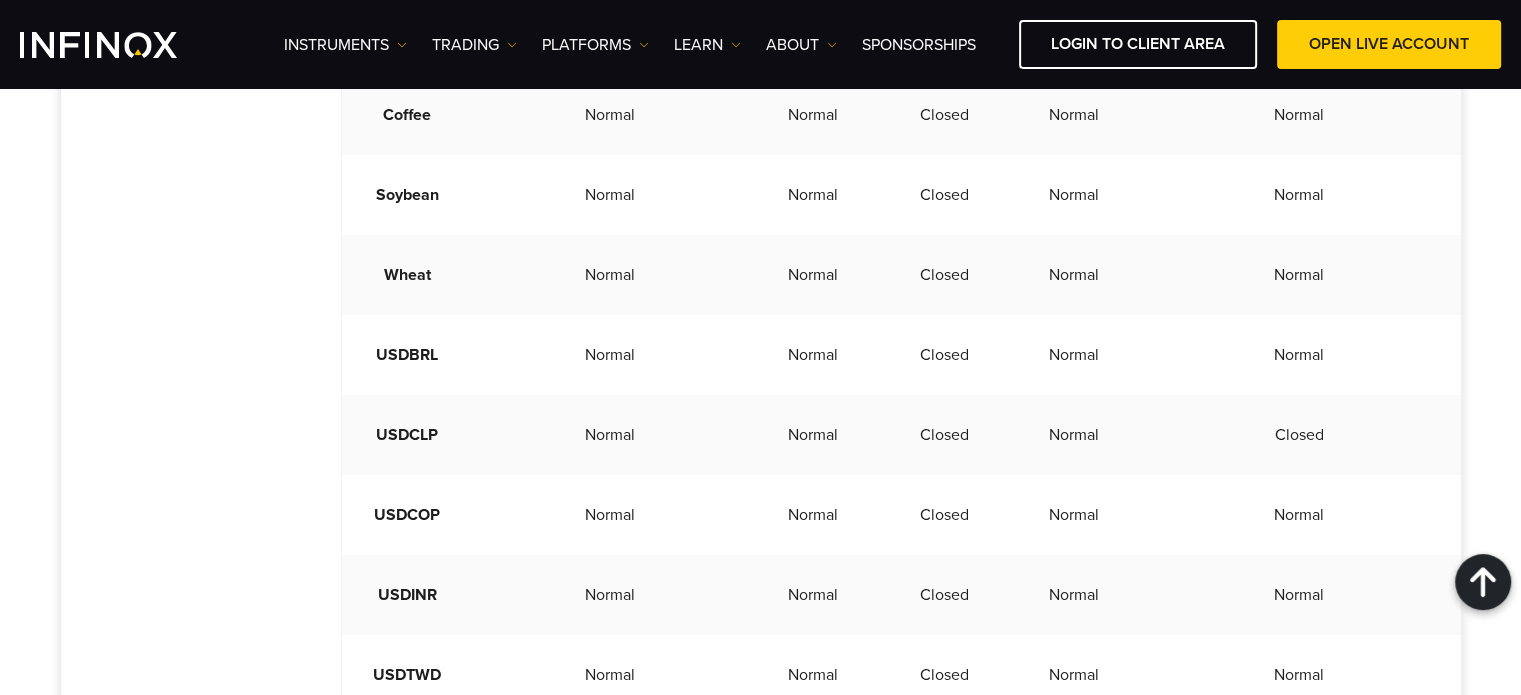 drag, startPoint x: 368, startPoint y: 648, endPoint x: 388, endPoint y: 650, distance: 20.09975 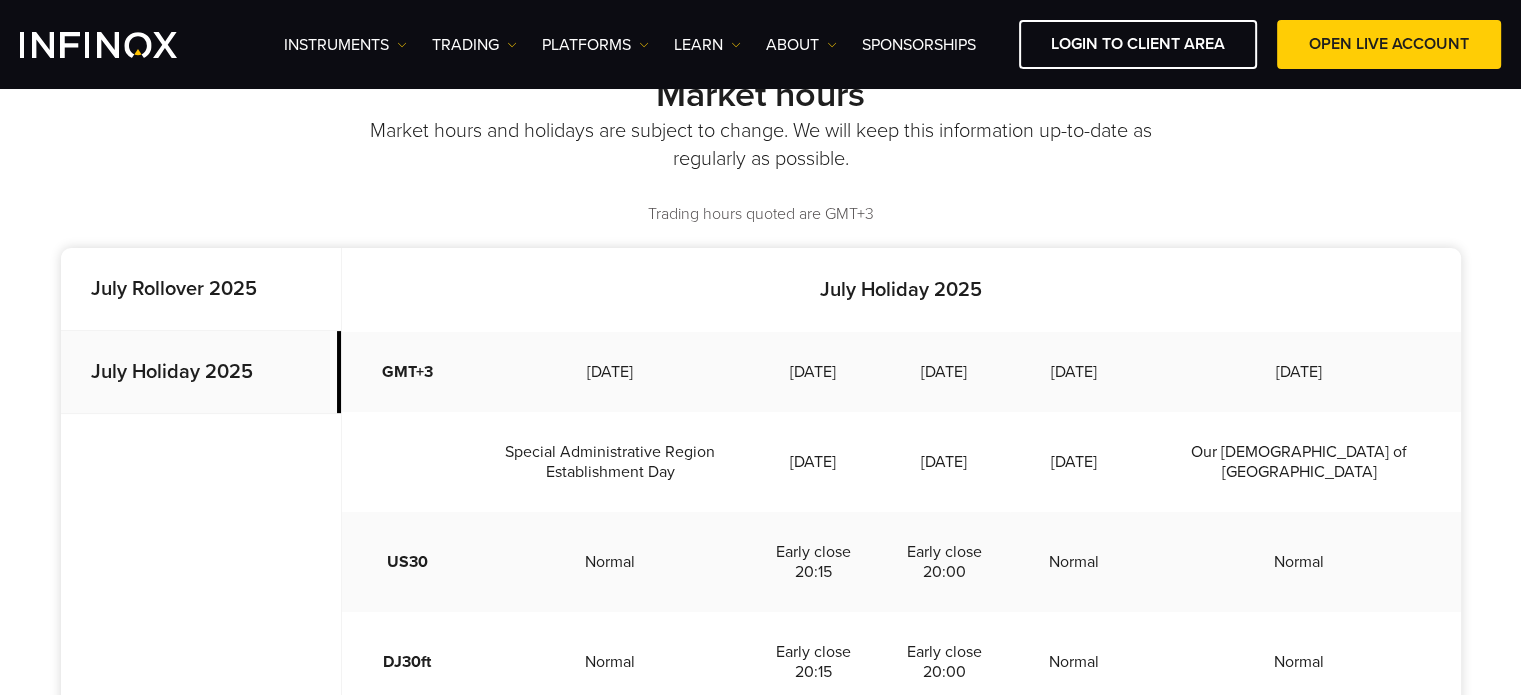 scroll, scrollTop: 486, scrollLeft: 0, axis: vertical 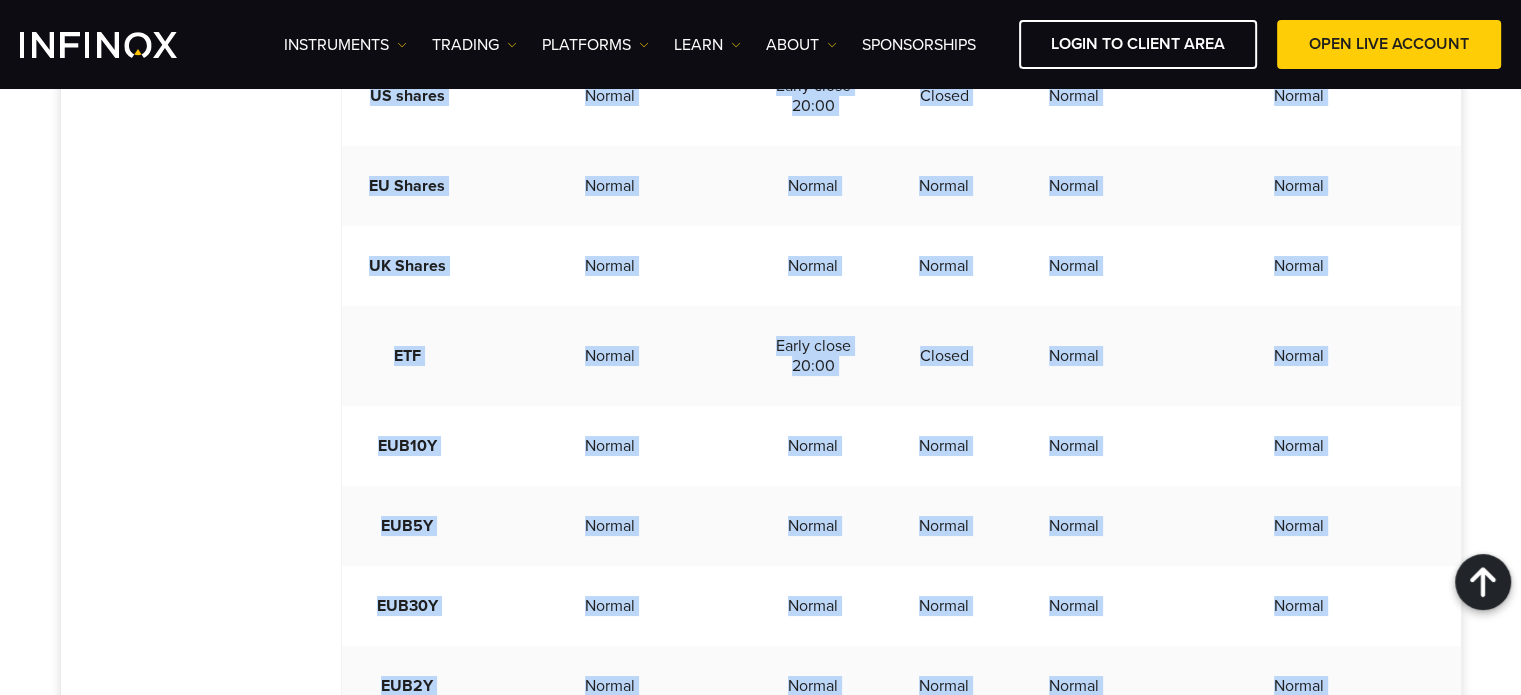 drag, startPoint x: 384, startPoint y: 357, endPoint x: 1399, endPoint y: 245, distance: 1021.16064 